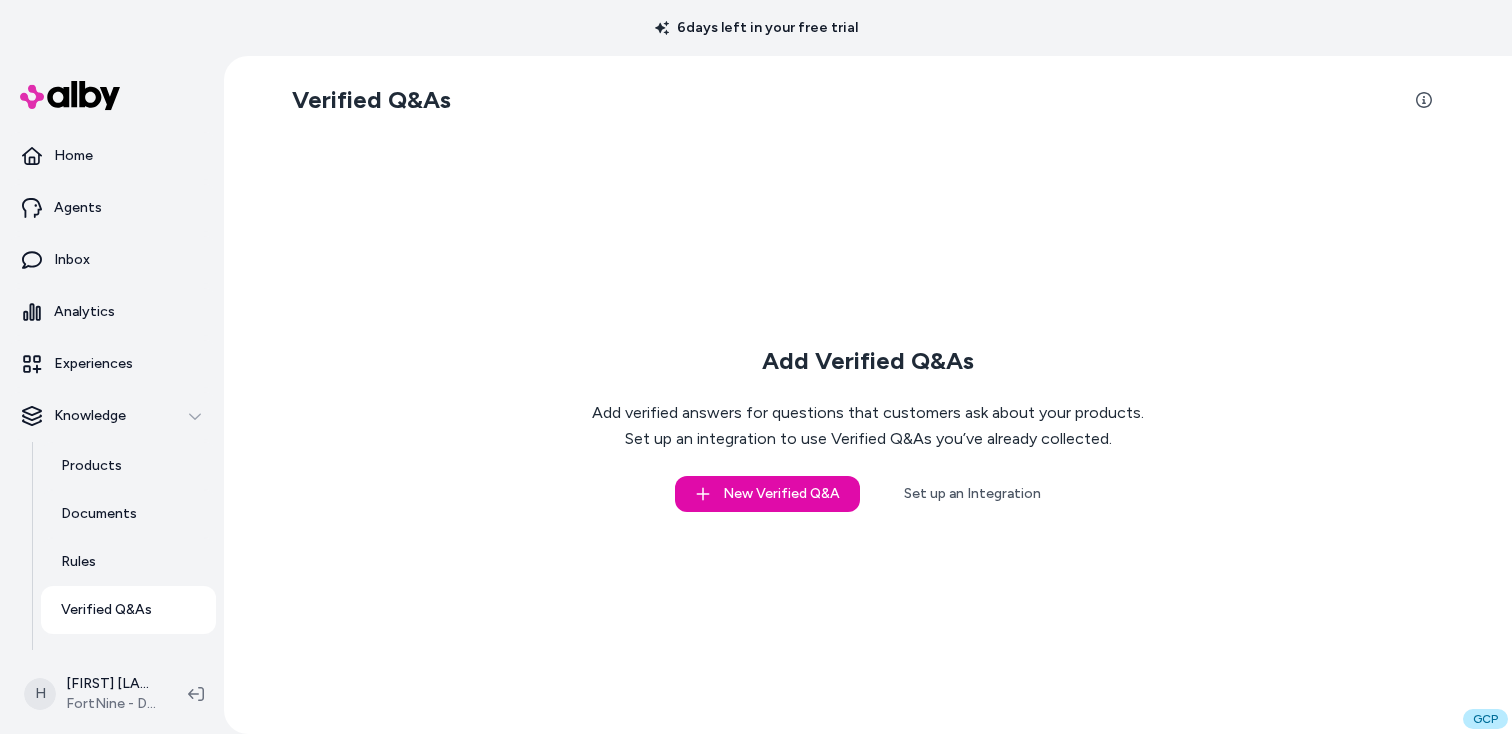 scroll, scrollTop: 0, scrollLeft: 0, axis: both 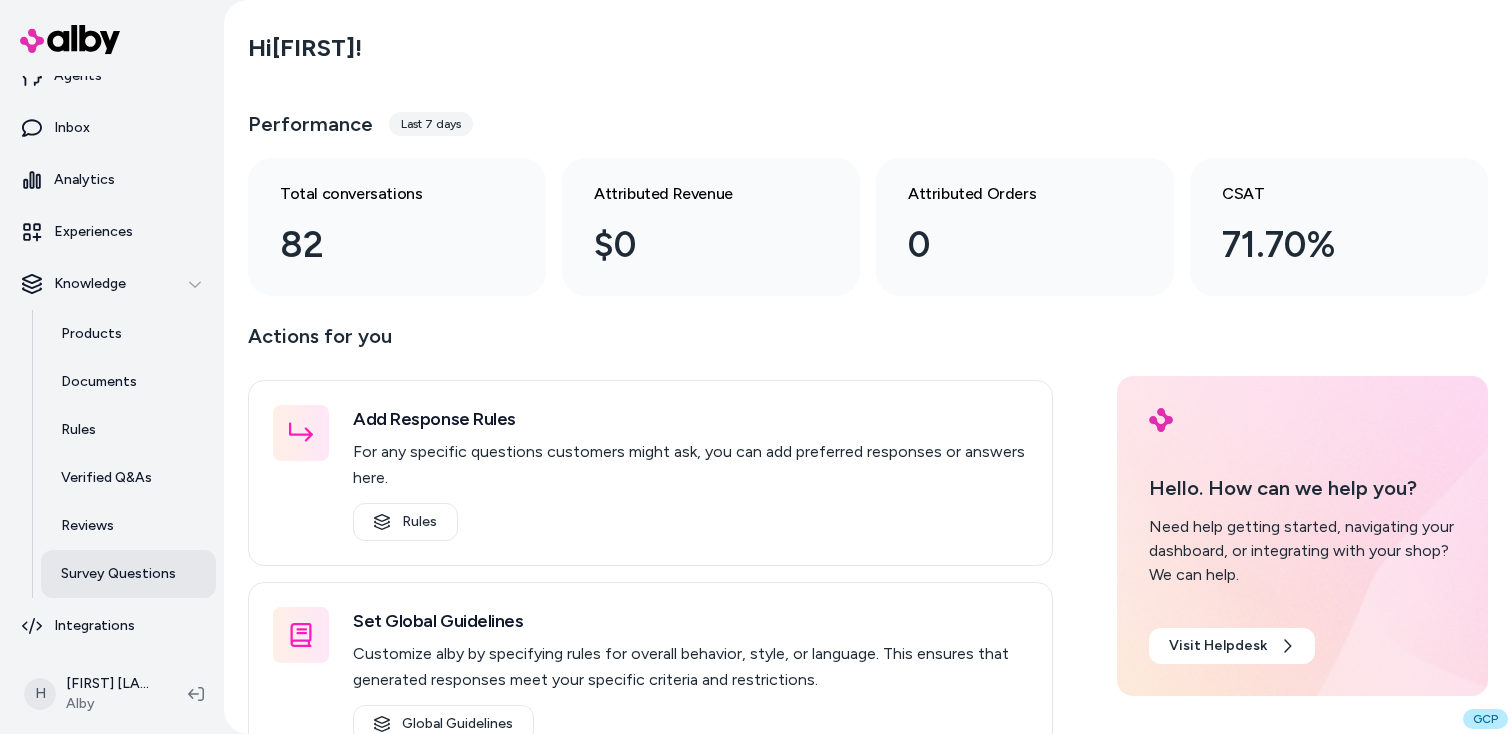 click on "Survey Questions" at bounding box center (118, 574) 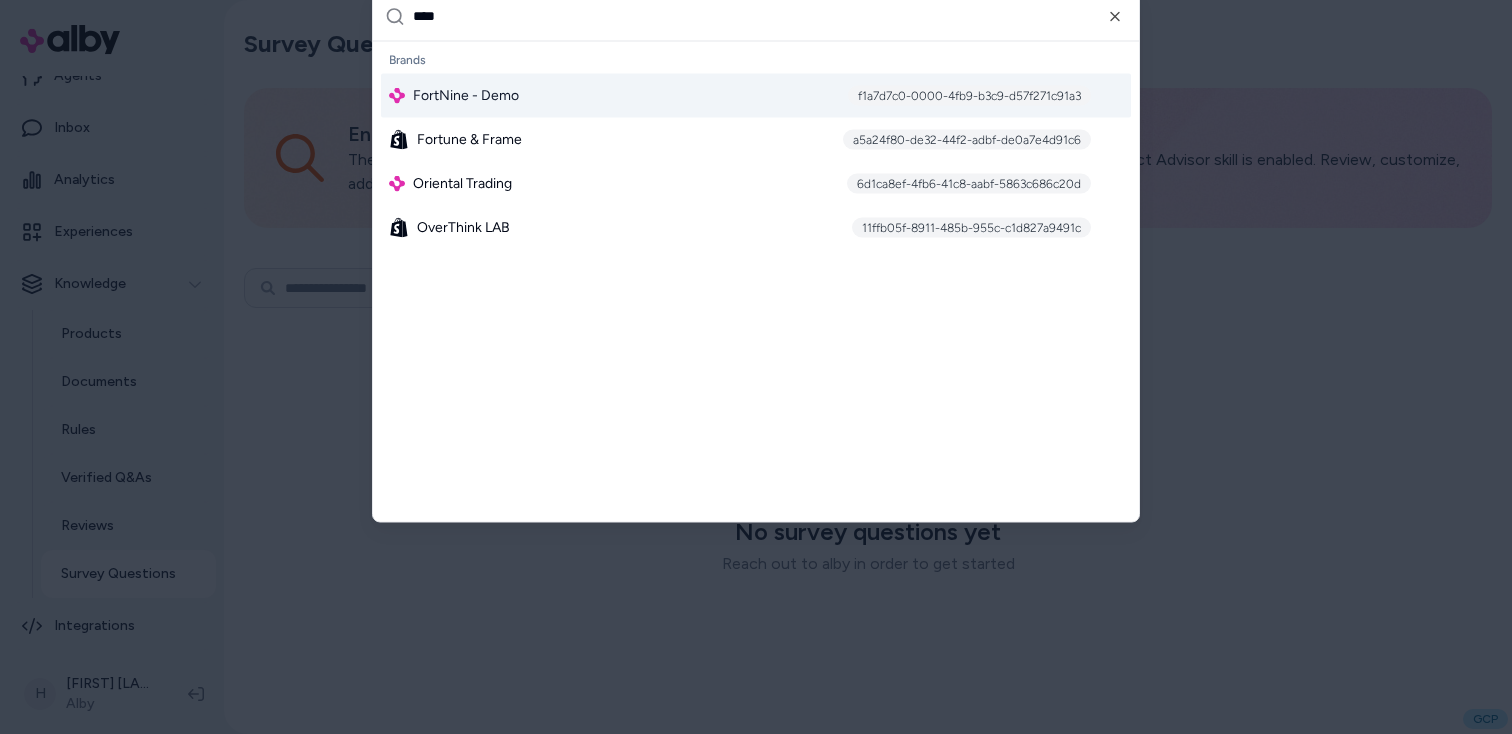 type on "****" 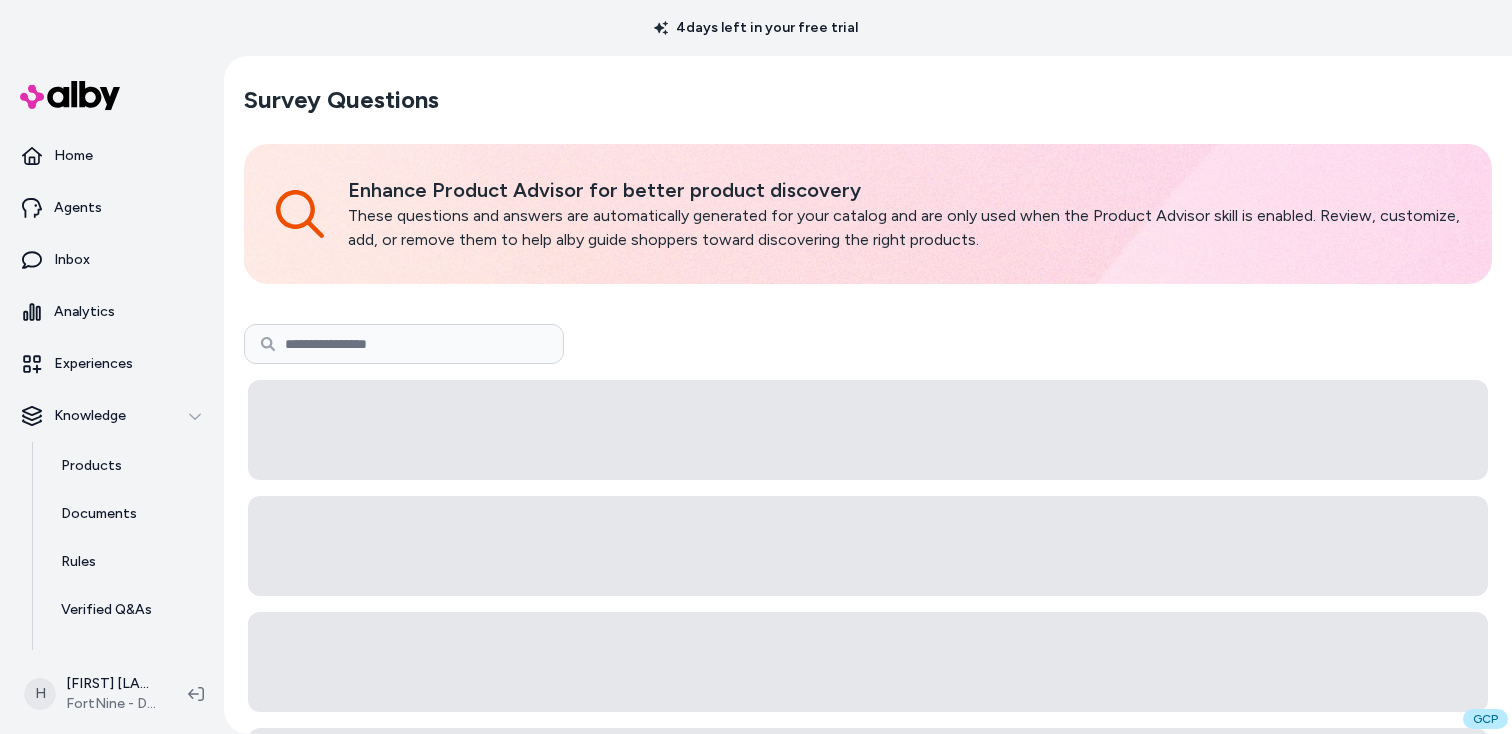 scroll, scrollTop: 0, scrollLeft: 0, axis: both 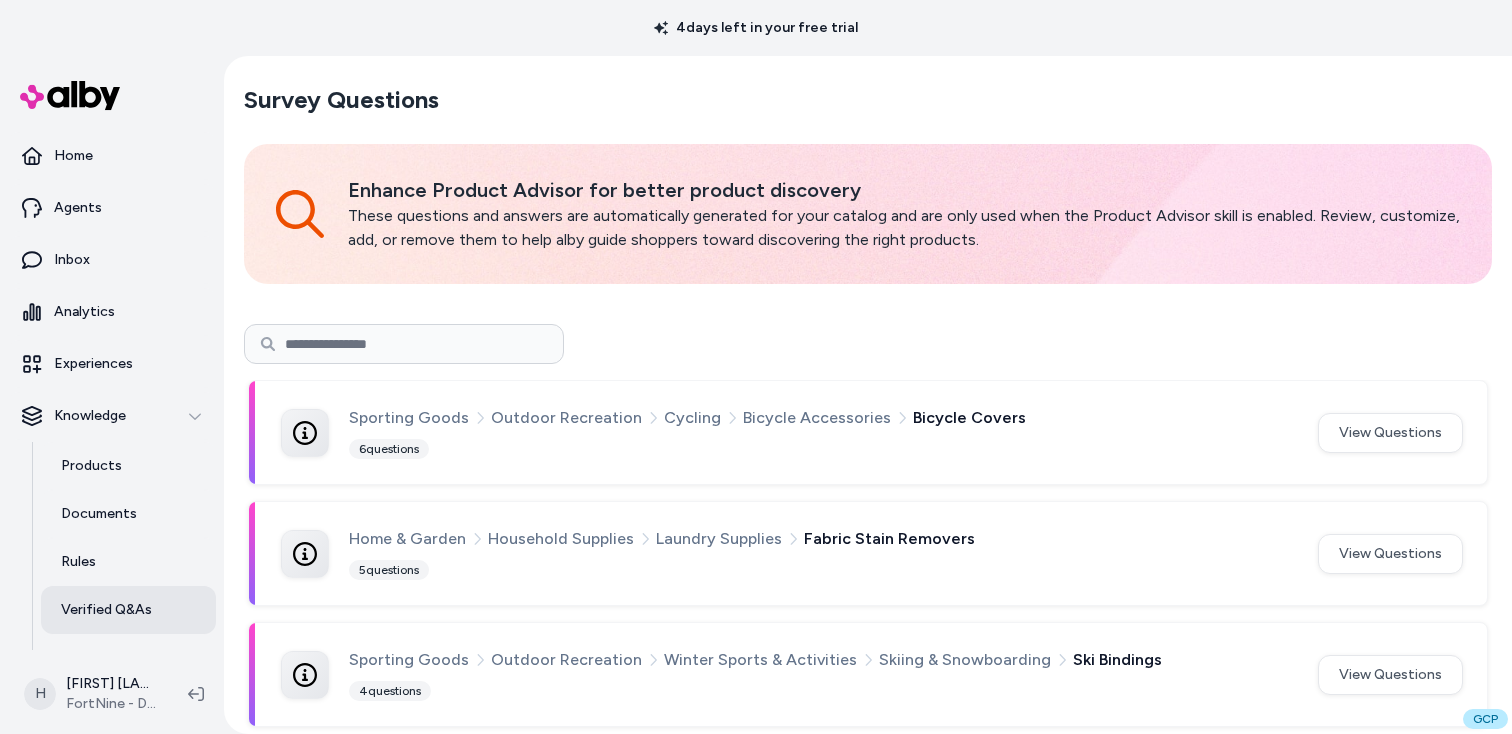 click on "Verified Q&As" at bounding box center (128, 610) 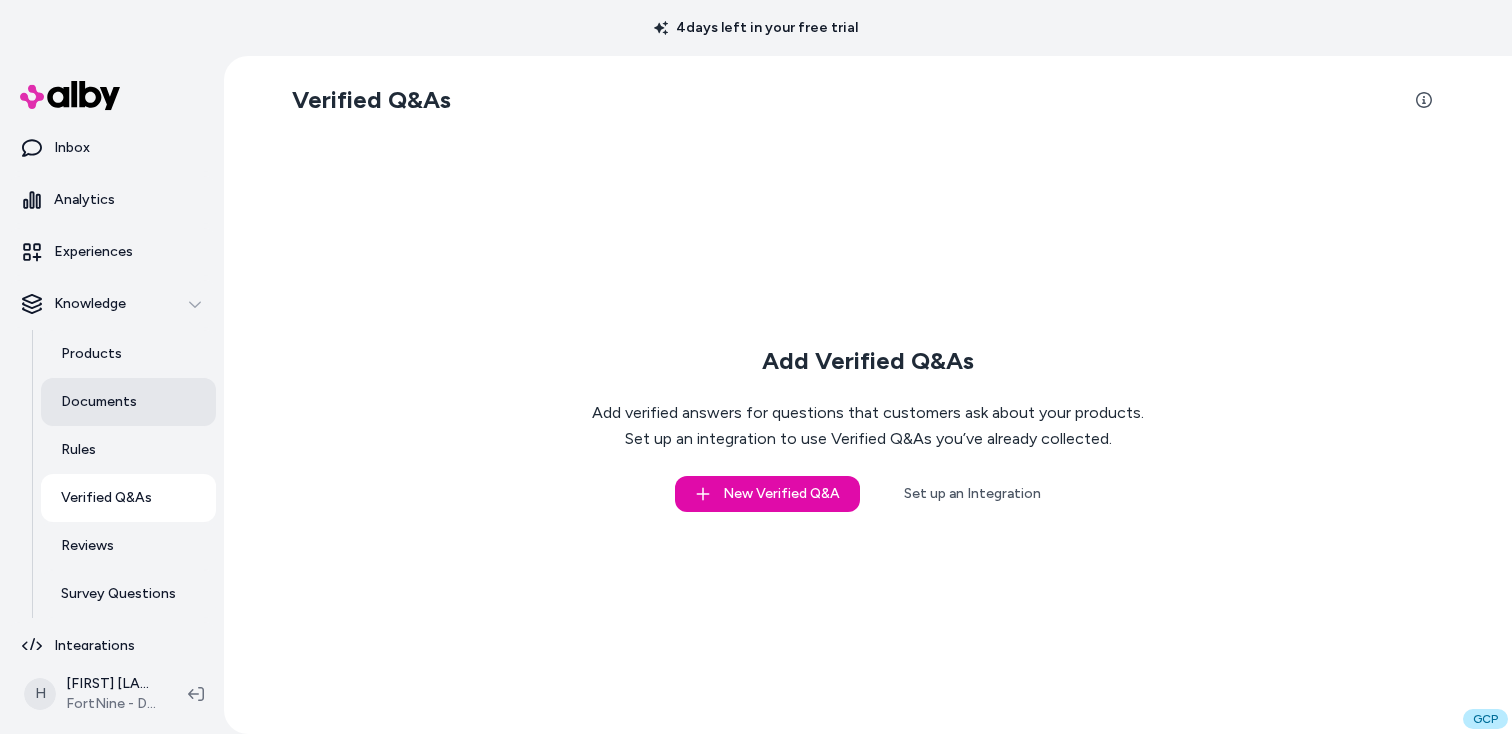 scroll, scrollTop: 132, scrollLeft: 0, axis: vertical 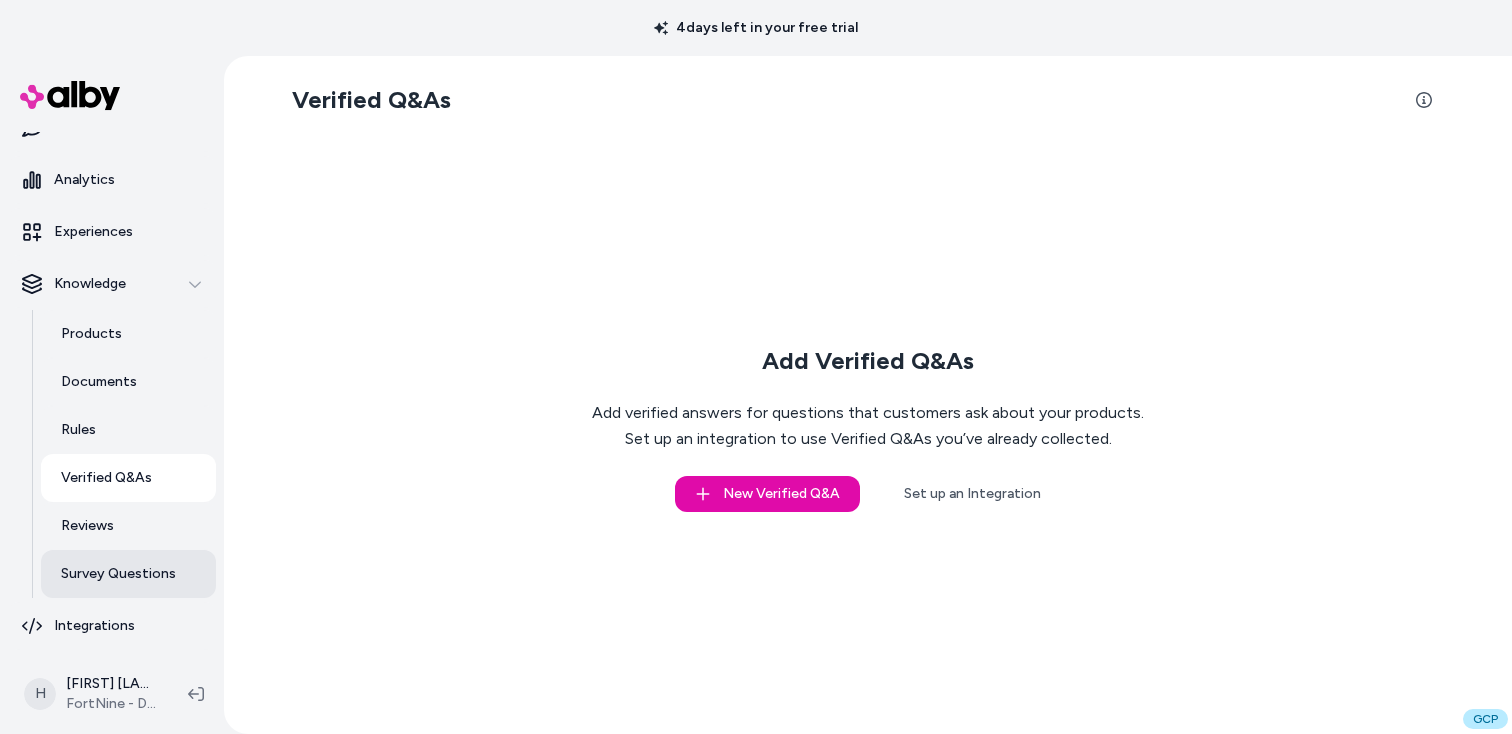click on "Survey Questions" at bounding box center [118, 574] 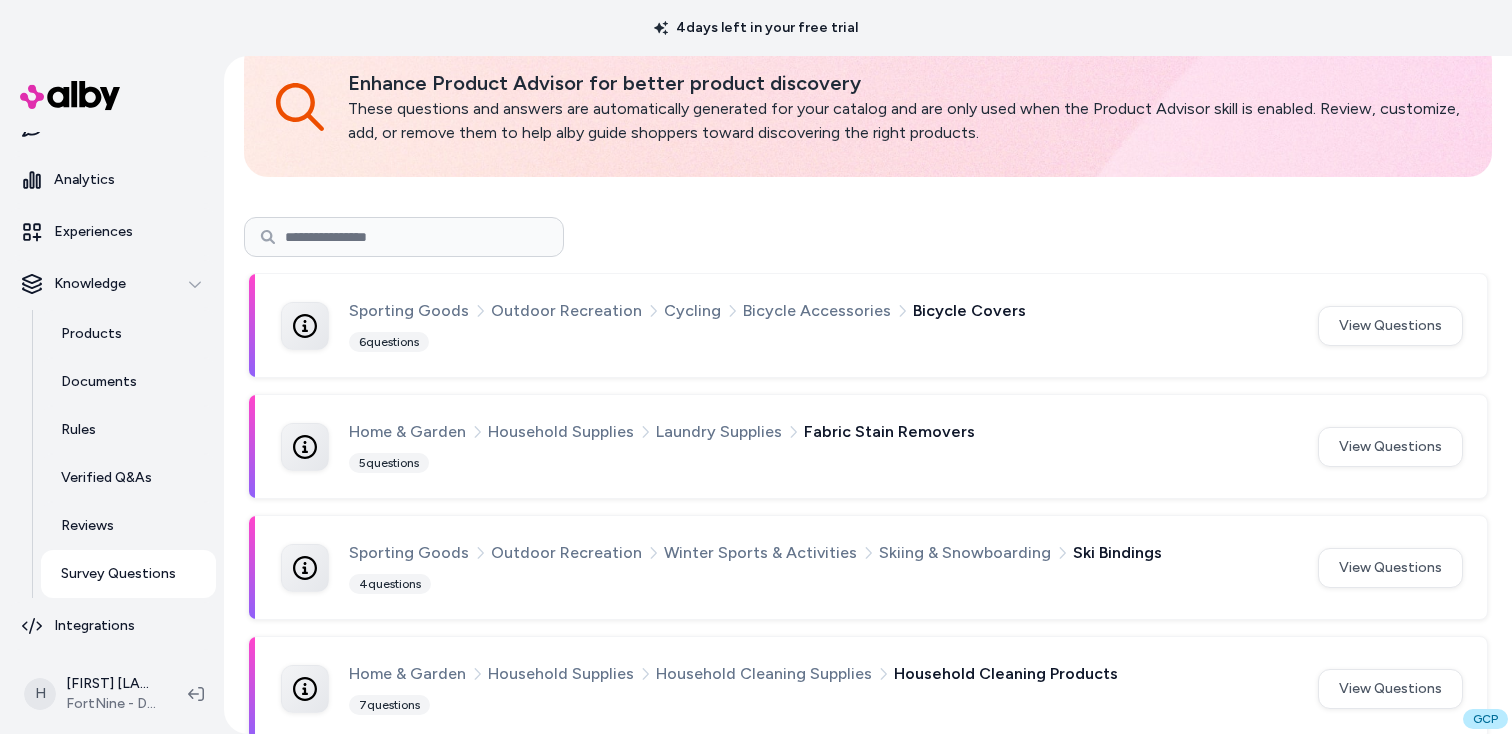 scroll, scrollTop: 153, scrollLeft: 0, axis: vertical 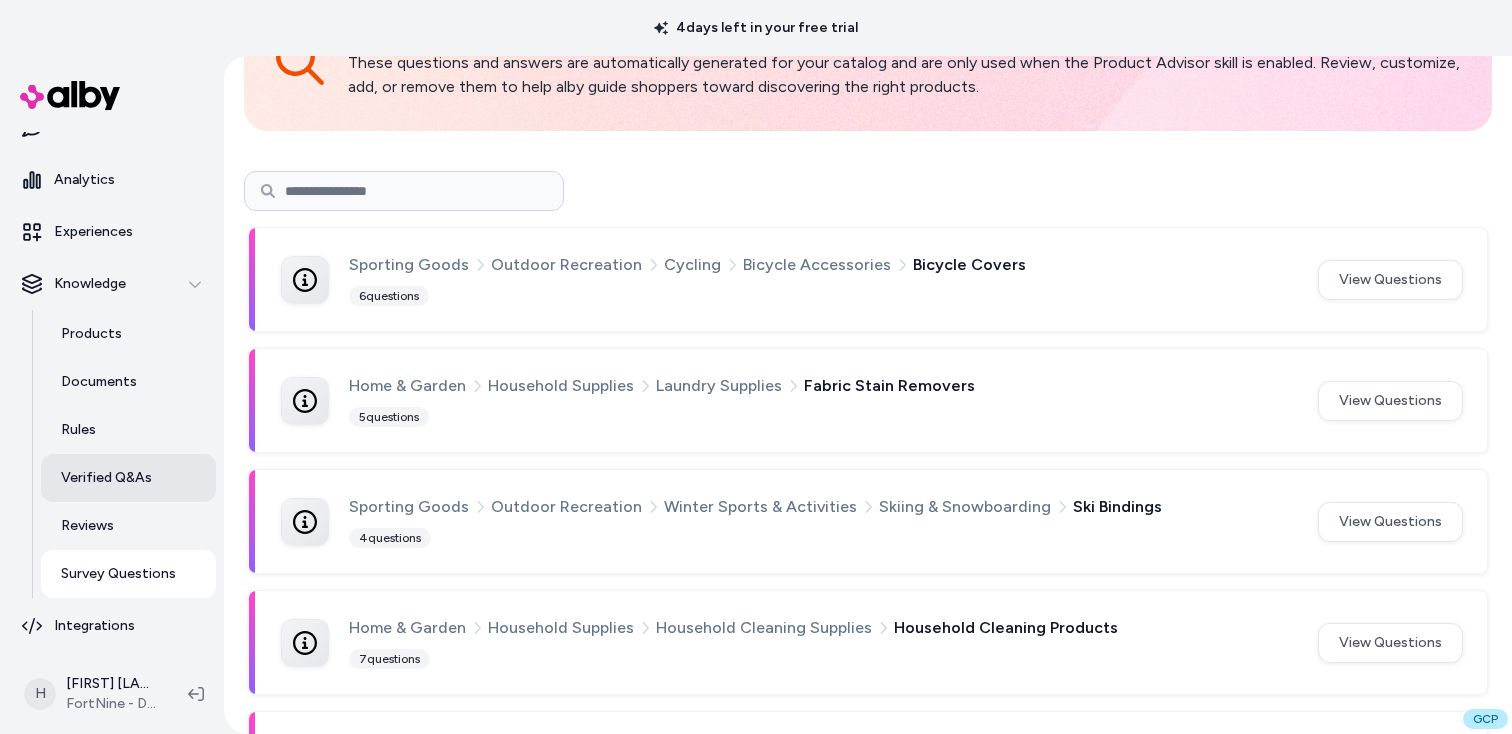 click on "Verified Q&As" at bounding box center (128, 478) 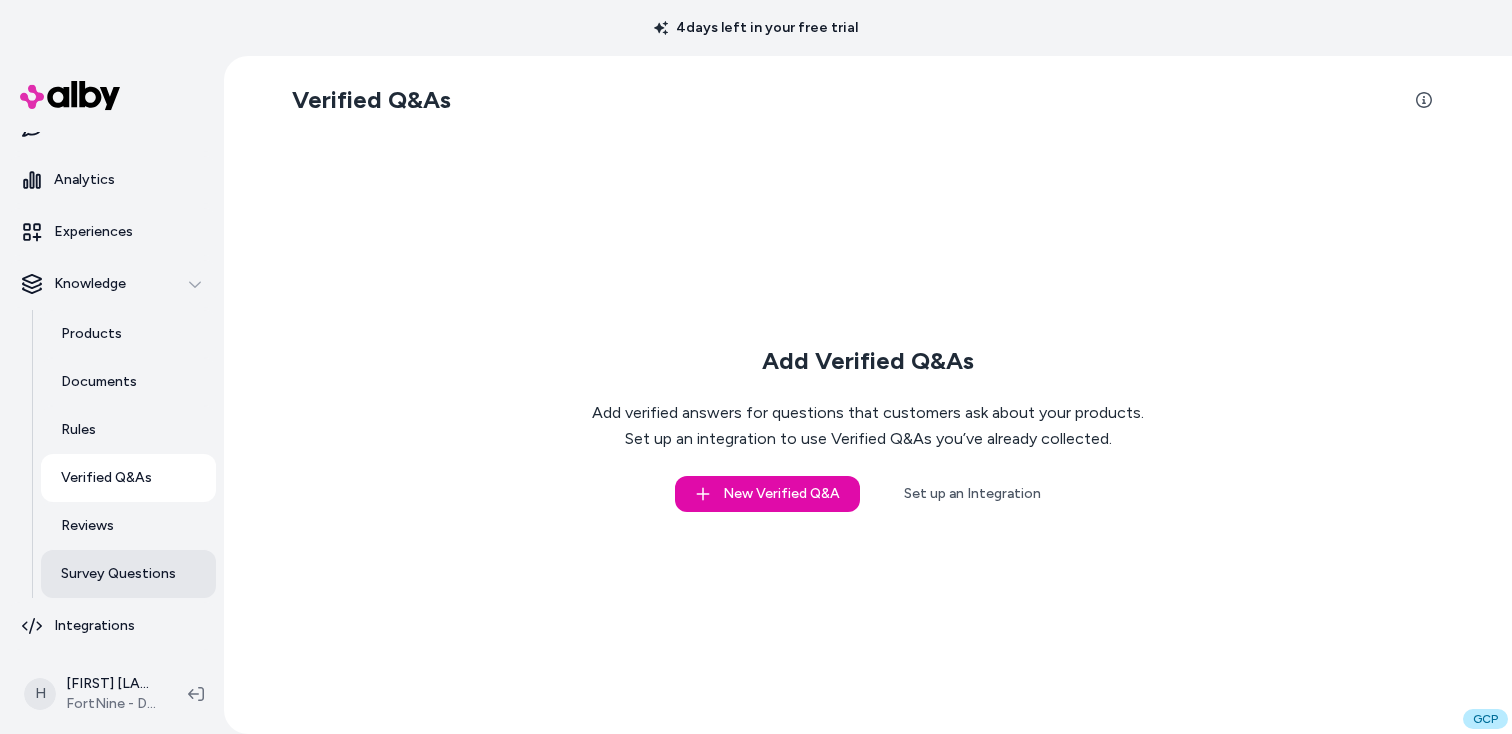 click on "Survey Questions" at bounding box center [118, 574] 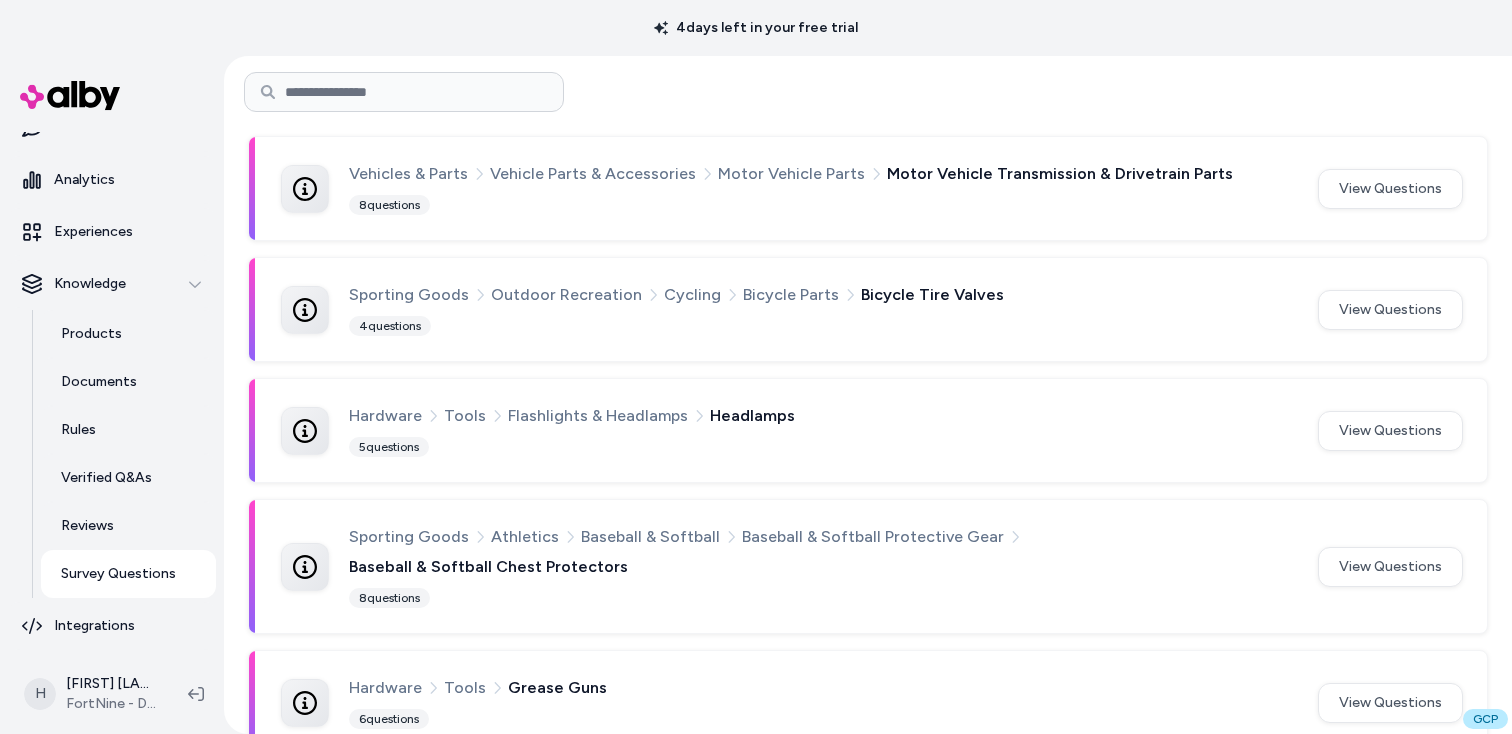 scroll, scrollTop: 884, scrollLeft: 0, axis: vertical 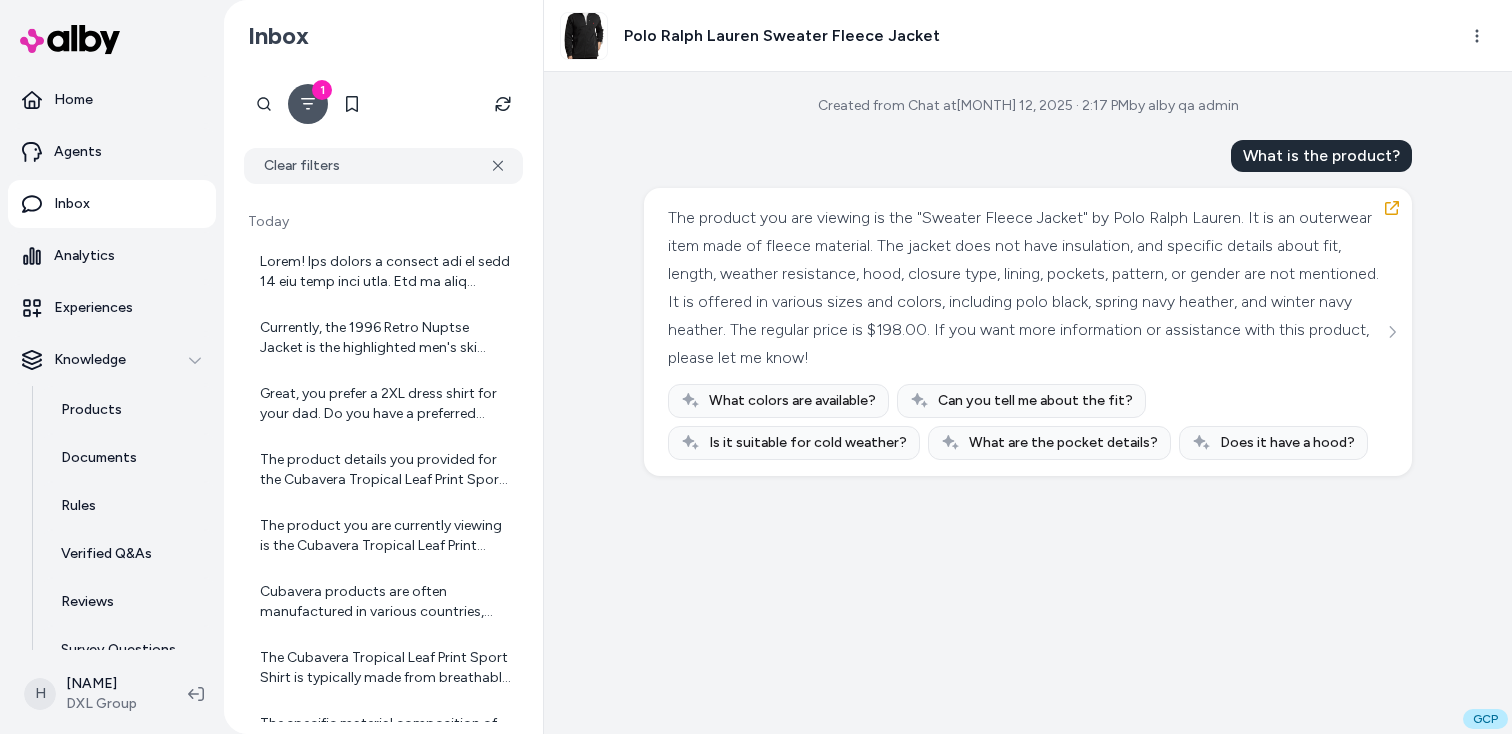 click on "Created from Chat at [MONTH] 12, 2025 · 2:17 PM by [NAME]" at bounding box center [1028, 106] 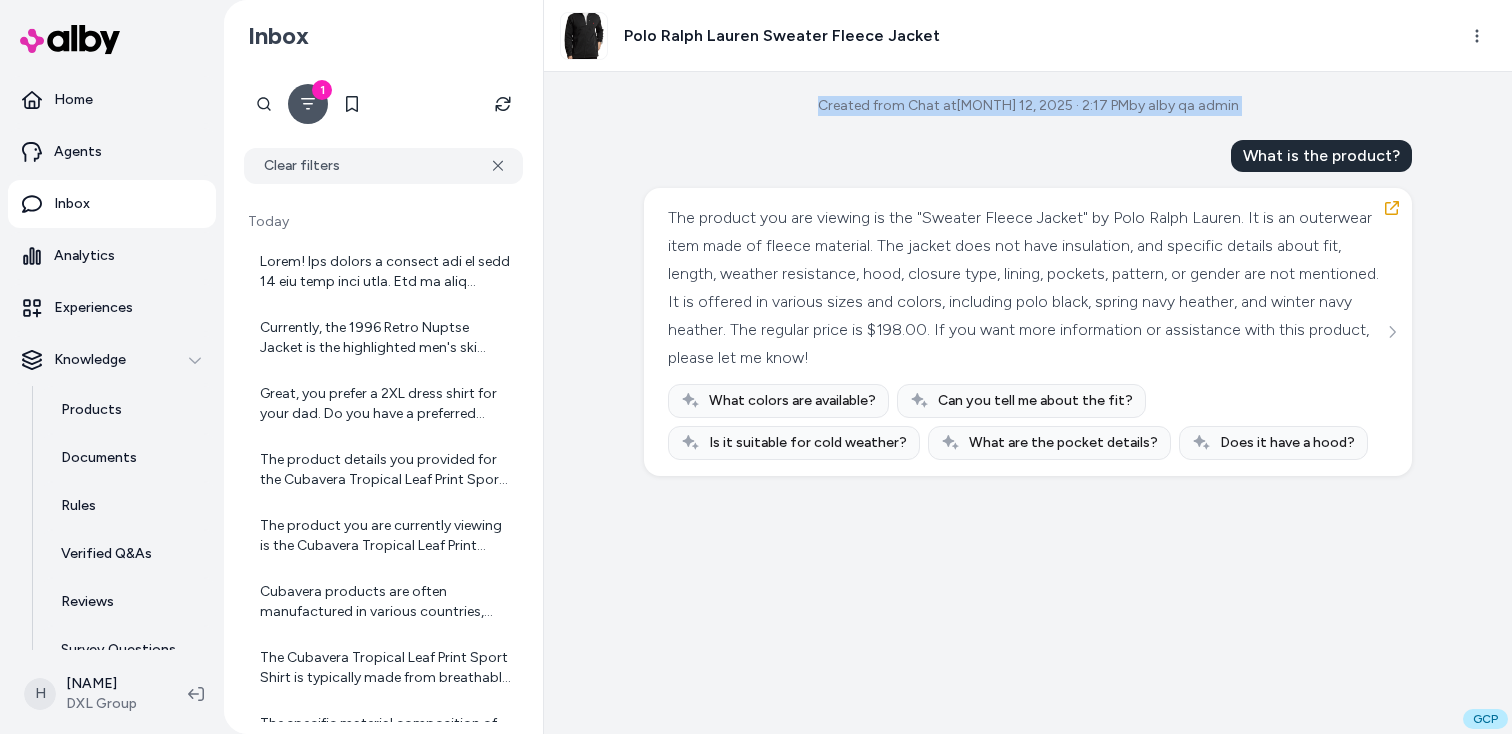 click on "Created from Chat at  Jul 12, 2025 · 2:17 PM  by alby qa admin" at bounding box center (1028, 106) 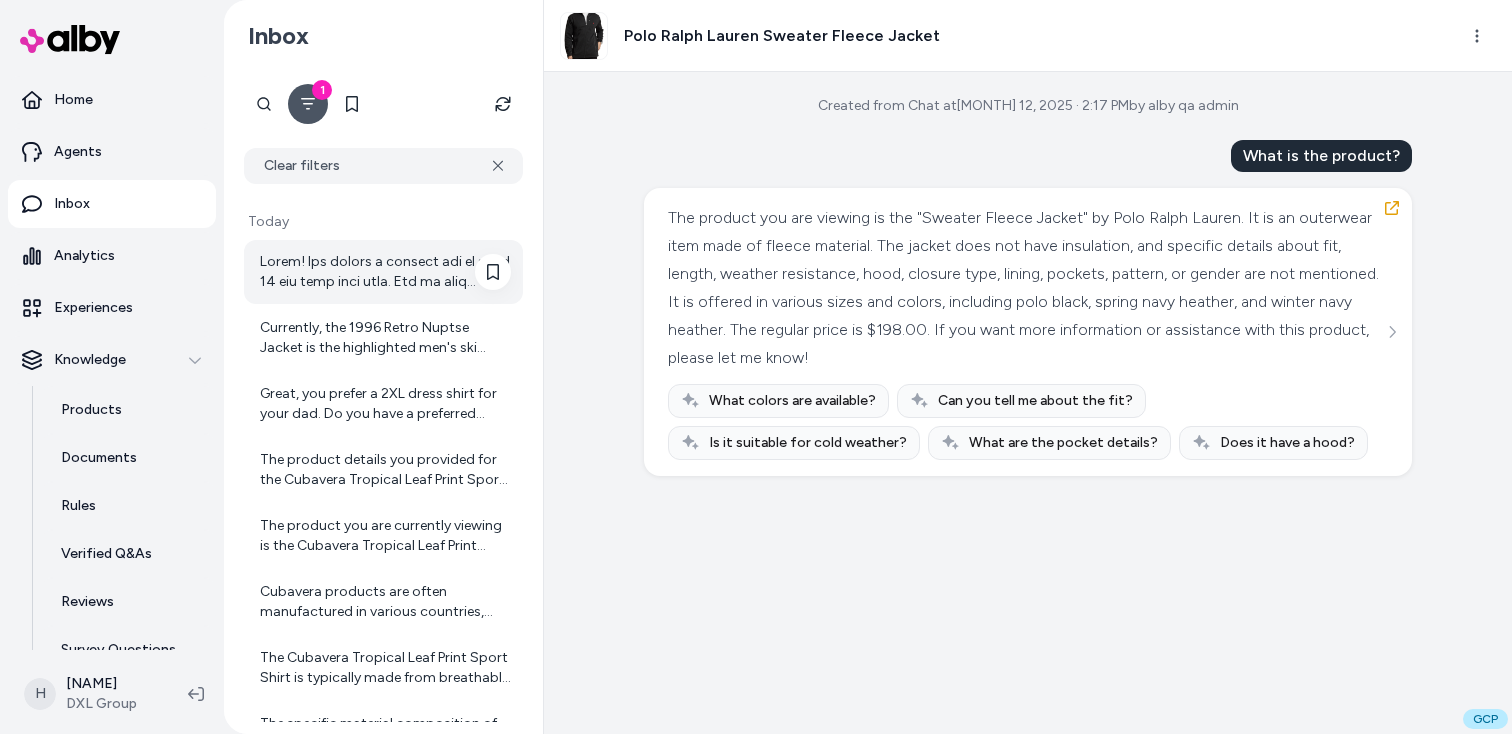 click at bounding box center [385, 272] 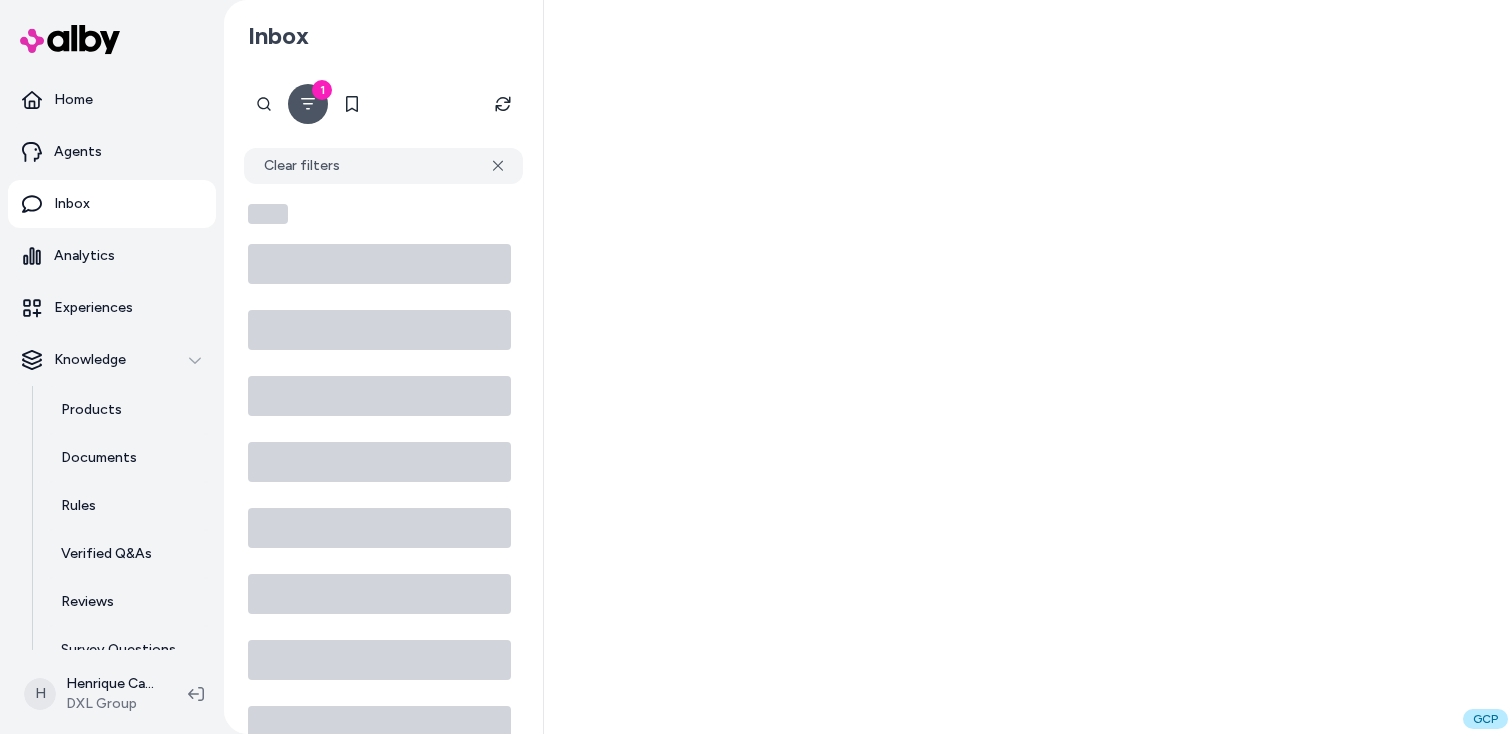 scroll, scrollTop: 0, scrollLeft: 0, axis: both 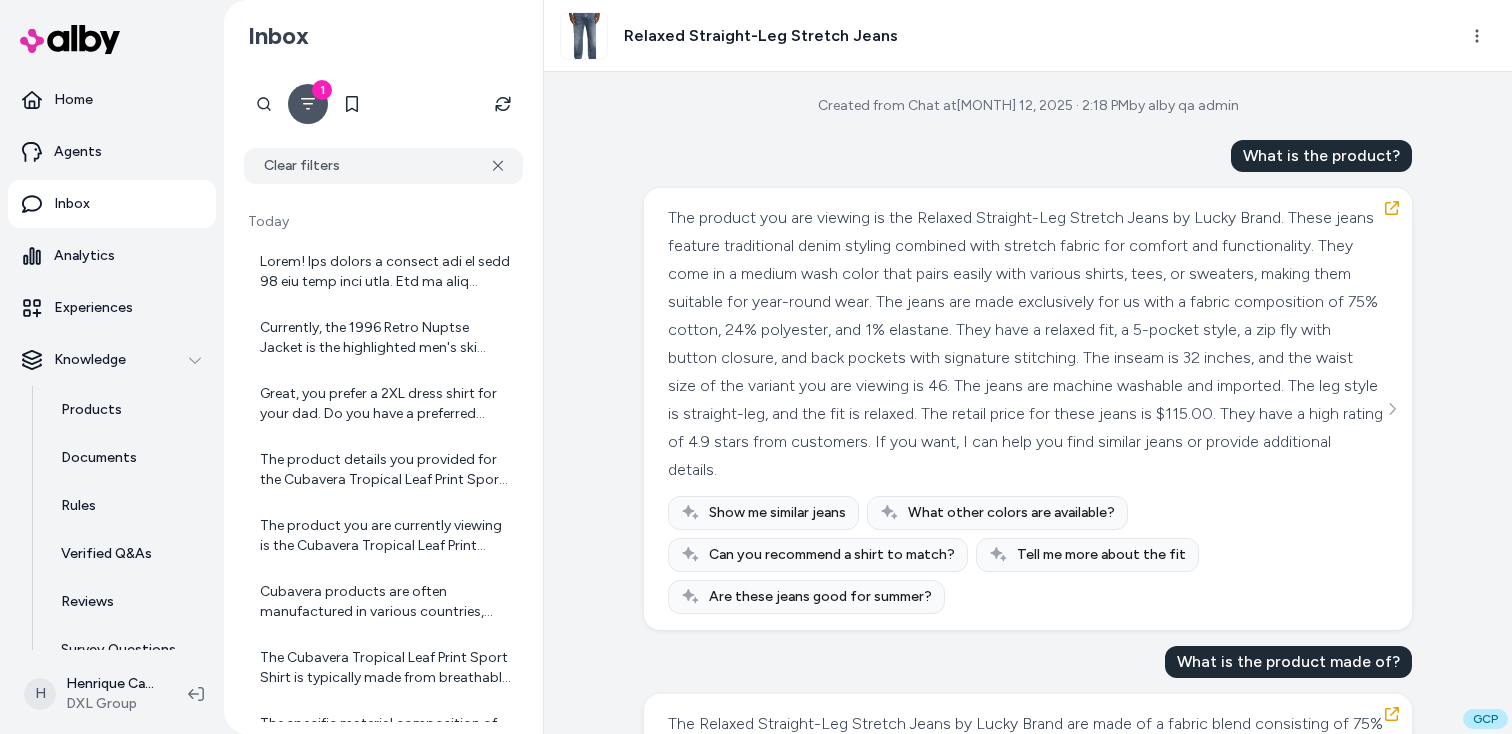 click on "Created from Chat at  [DATE] · [TIME]  by [USER]" at bounding box center [1028, 106] 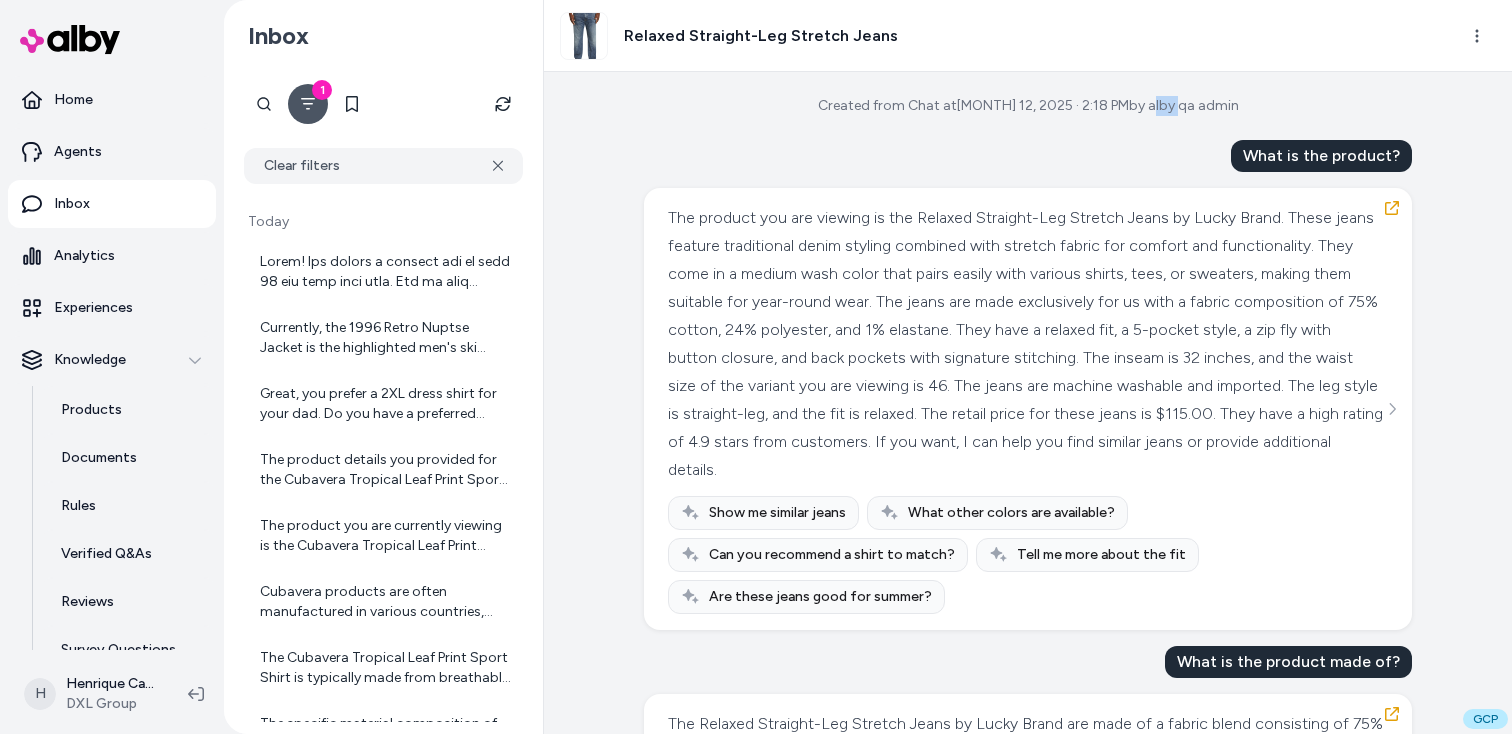 click on "Created from Chat at  [DATE] · [TIME]  by [USER]" at bounding box center (1028, 106) 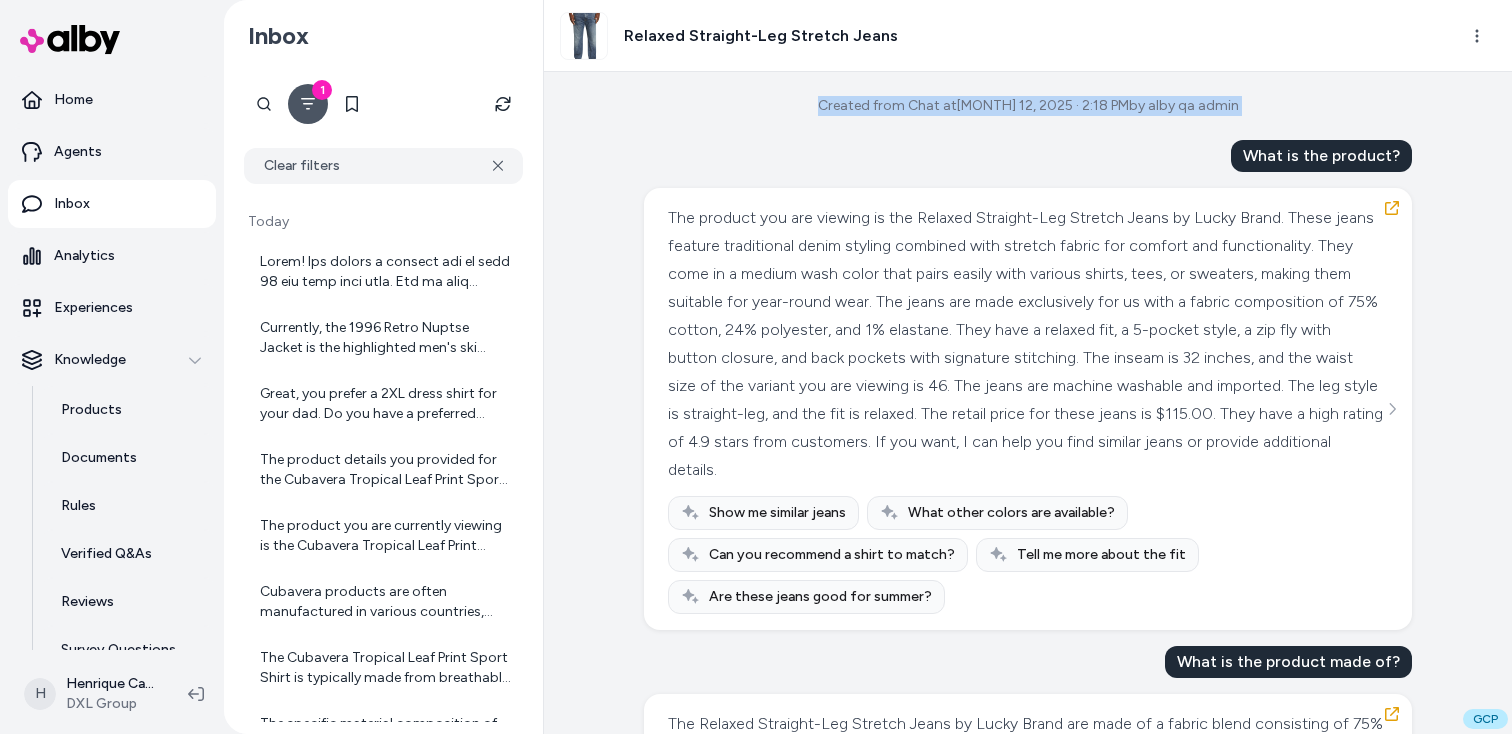 click on "Created from Chat at  [DATE] · [TIME]  by [USER]" at bounding box center [1028, 106] 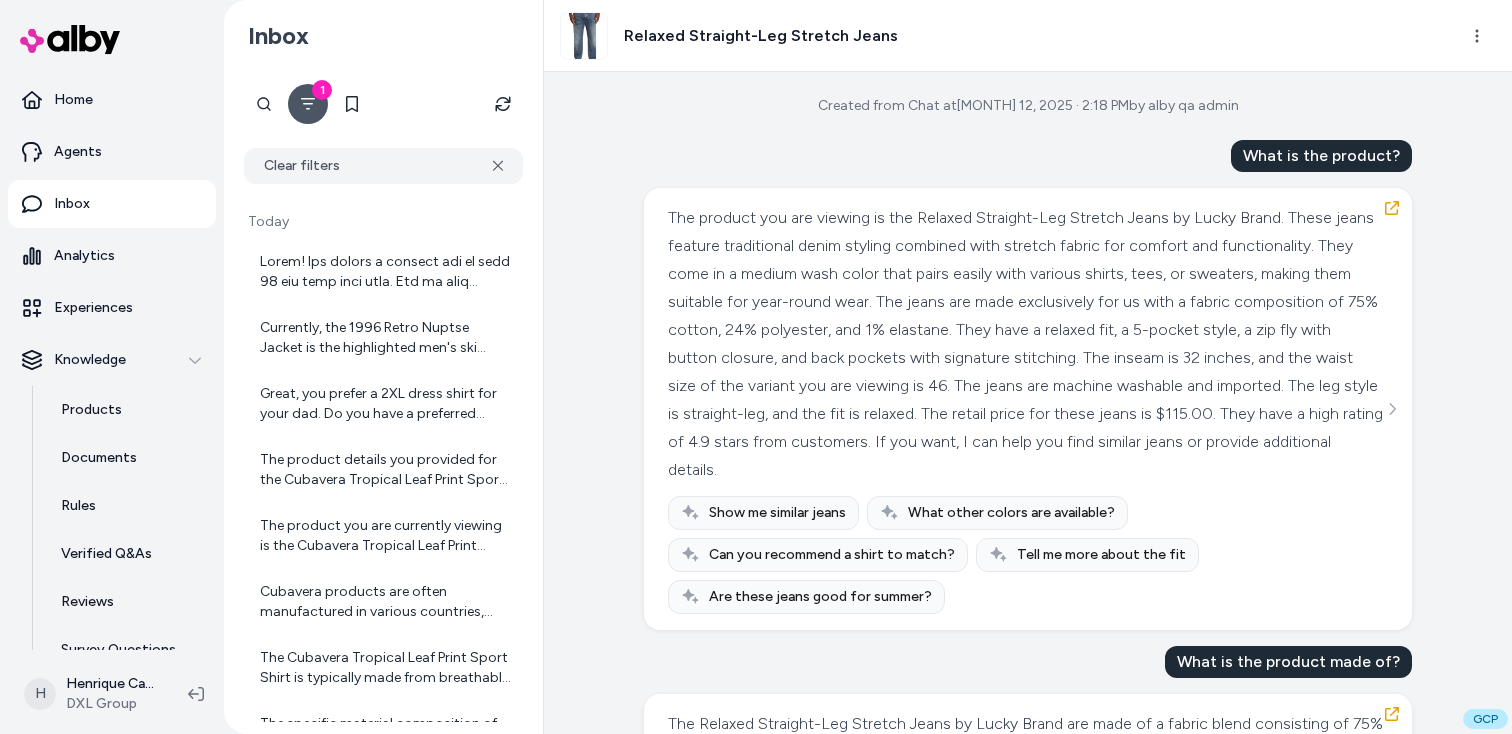 click on "Created from Chat at  [DATE] · [TIME]  by [USER]" at bounding box center (1028, 106) 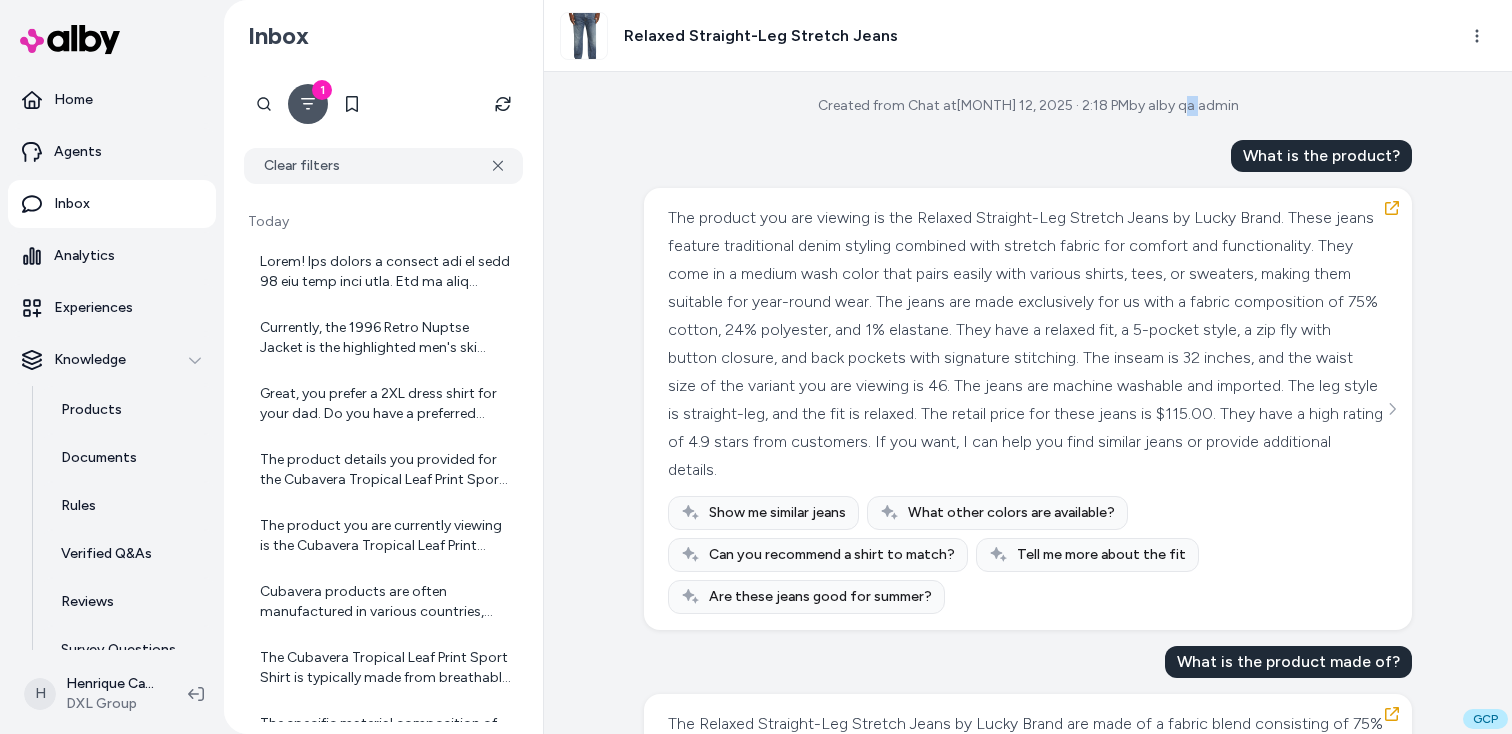 click on "Created from Chat at  [DATE] · [TIME]  by [USER]" at bounding box center [1028, 106] 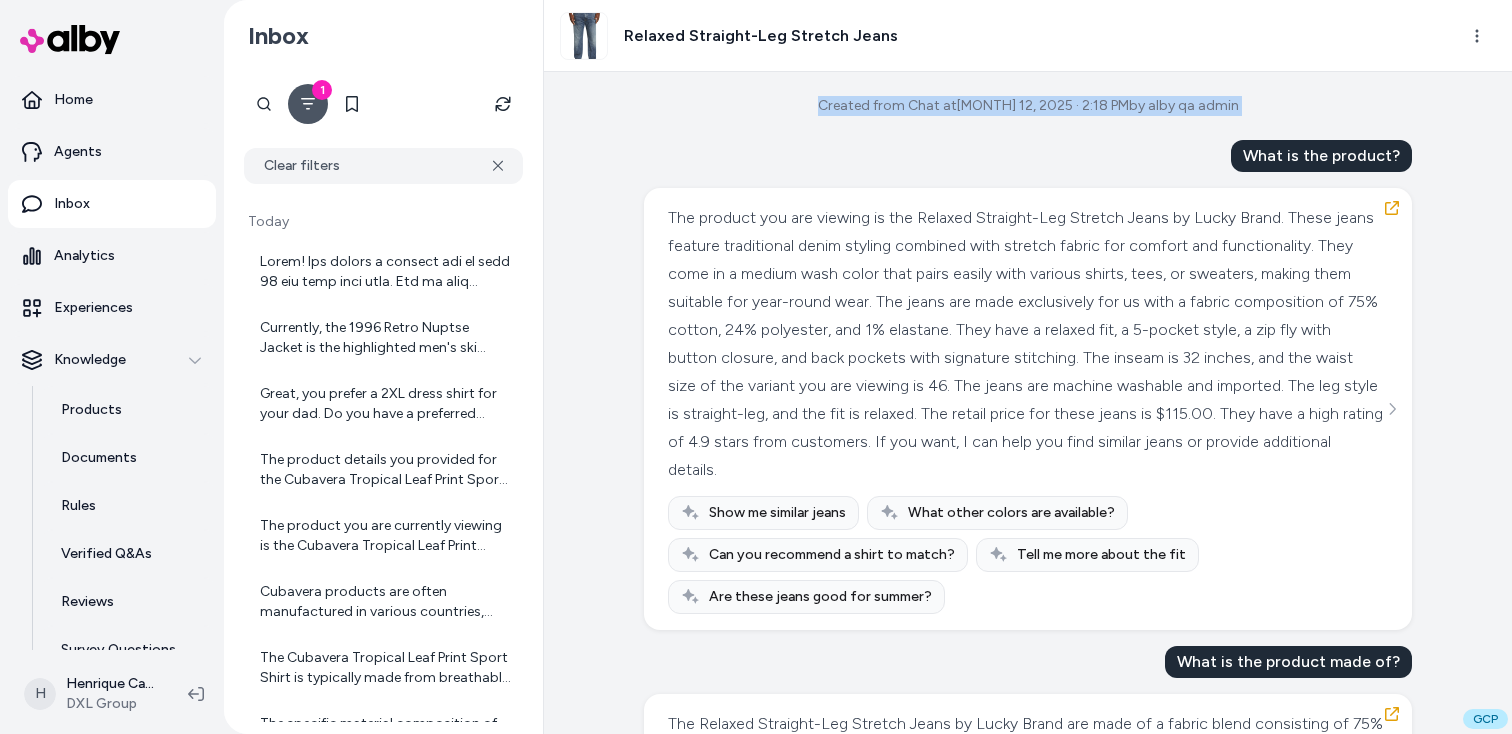 click on "Created from Chat at  [DATE] · [TIME]  by [USER]" at bounding box center (1028, 106) 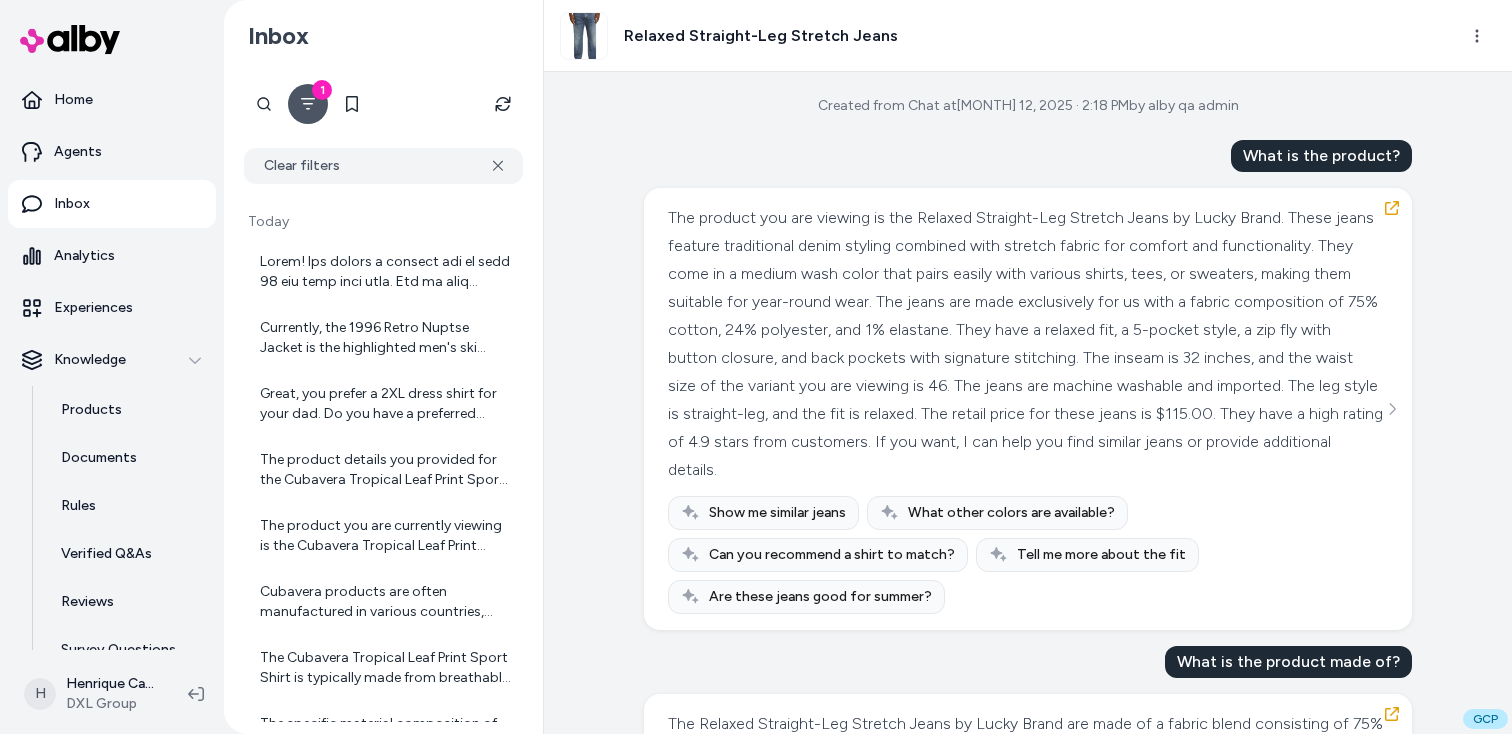 drag, startPoint x: 1131, startPoint y: 106, endPoint x: 1221, endPoint y: 105, distance: 90.005554 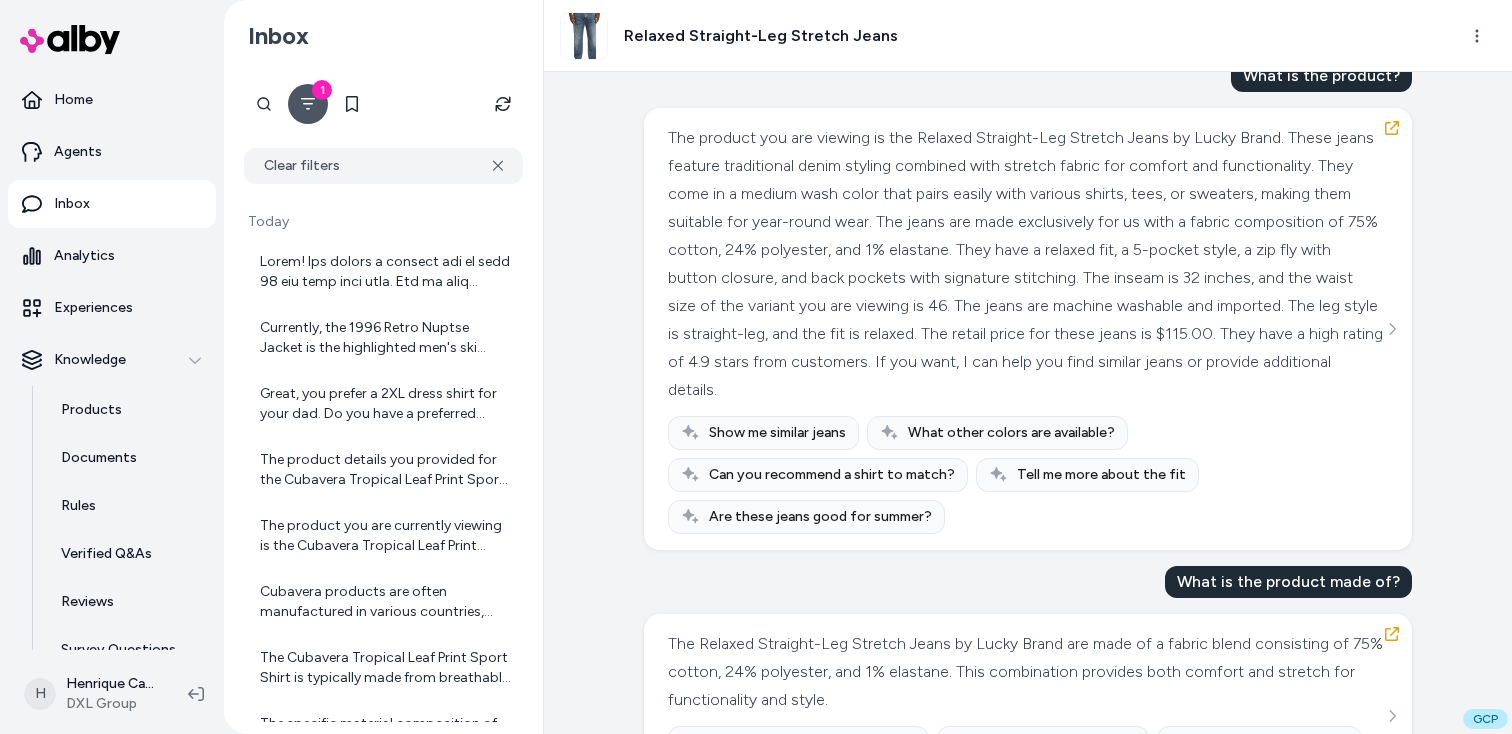scroll, scrollTop: 188, scrollLeft: 0, axis: vertical 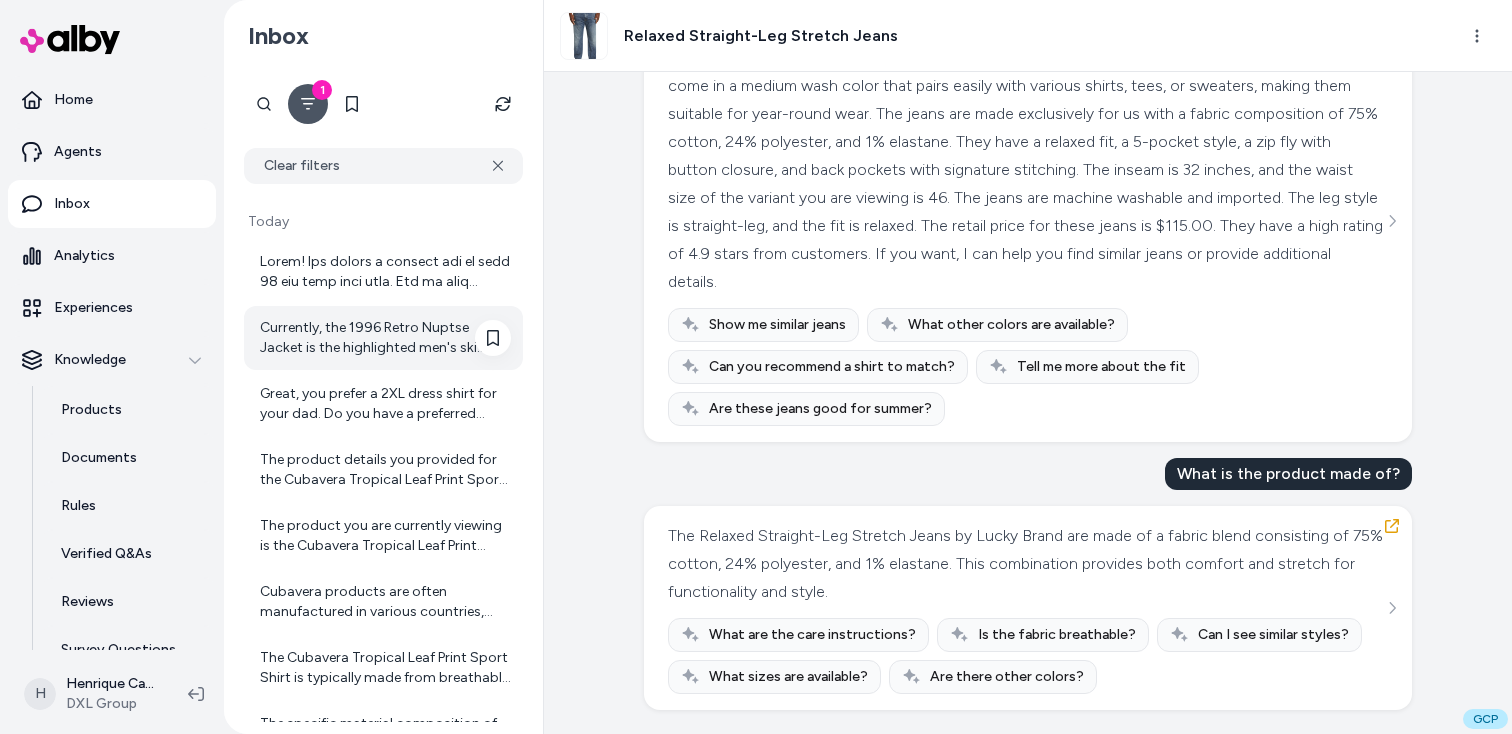 click on "Currently, the 1996 Retro Nuptse Jacket is the highlighted men's ski jacket from The North Face in size 3XL with heavyweight insulation that we have available.
If you'd like, I can assist you with similar jackets from other brands or look for different features or sizes in The North Face jackets. Would you want me to do that?" at bounding box center [383, 338] 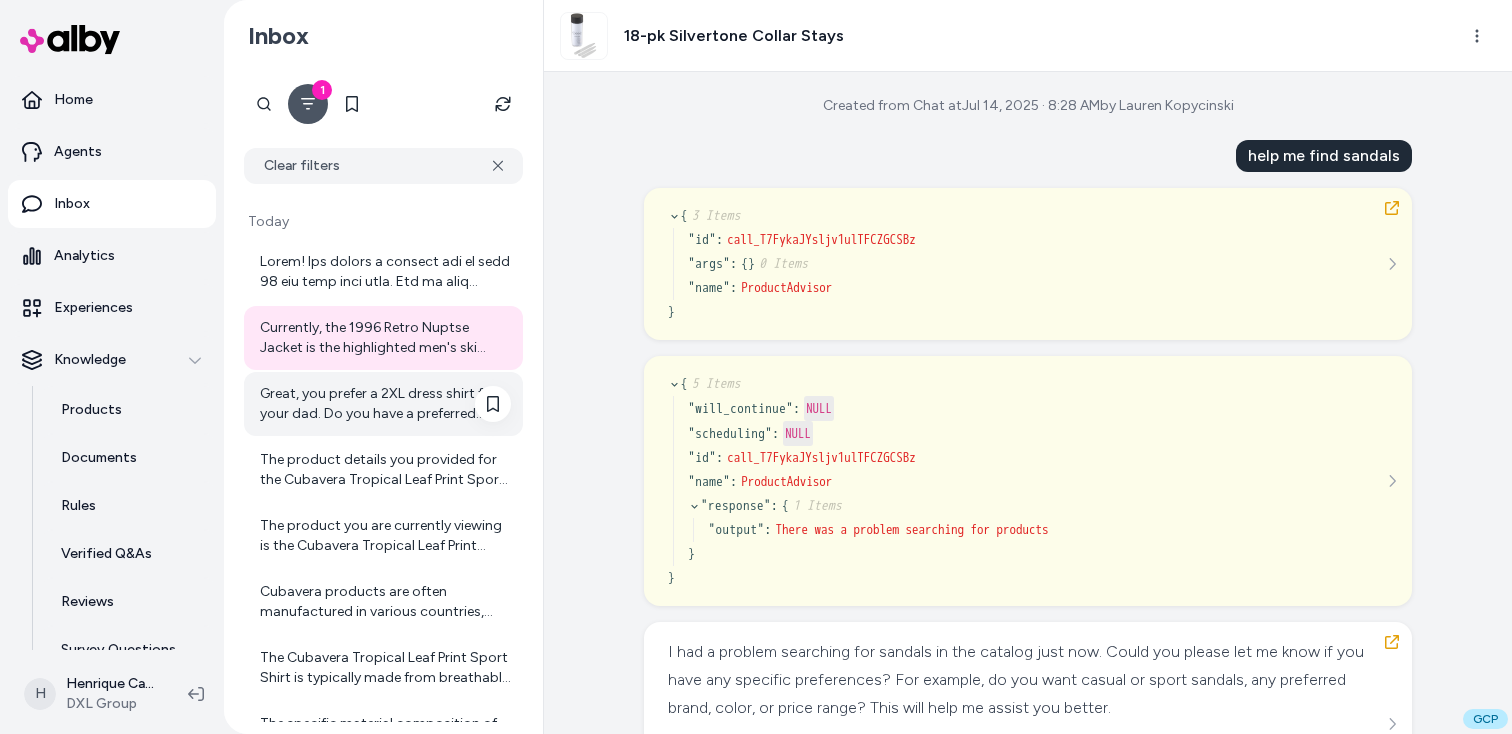 click on "Great, you prefer a 2XL dress shirt for your dad. Do you have a preferred pattern for the shirt, such as solid, striped, or no preference?" at bounding box center (385, 404) 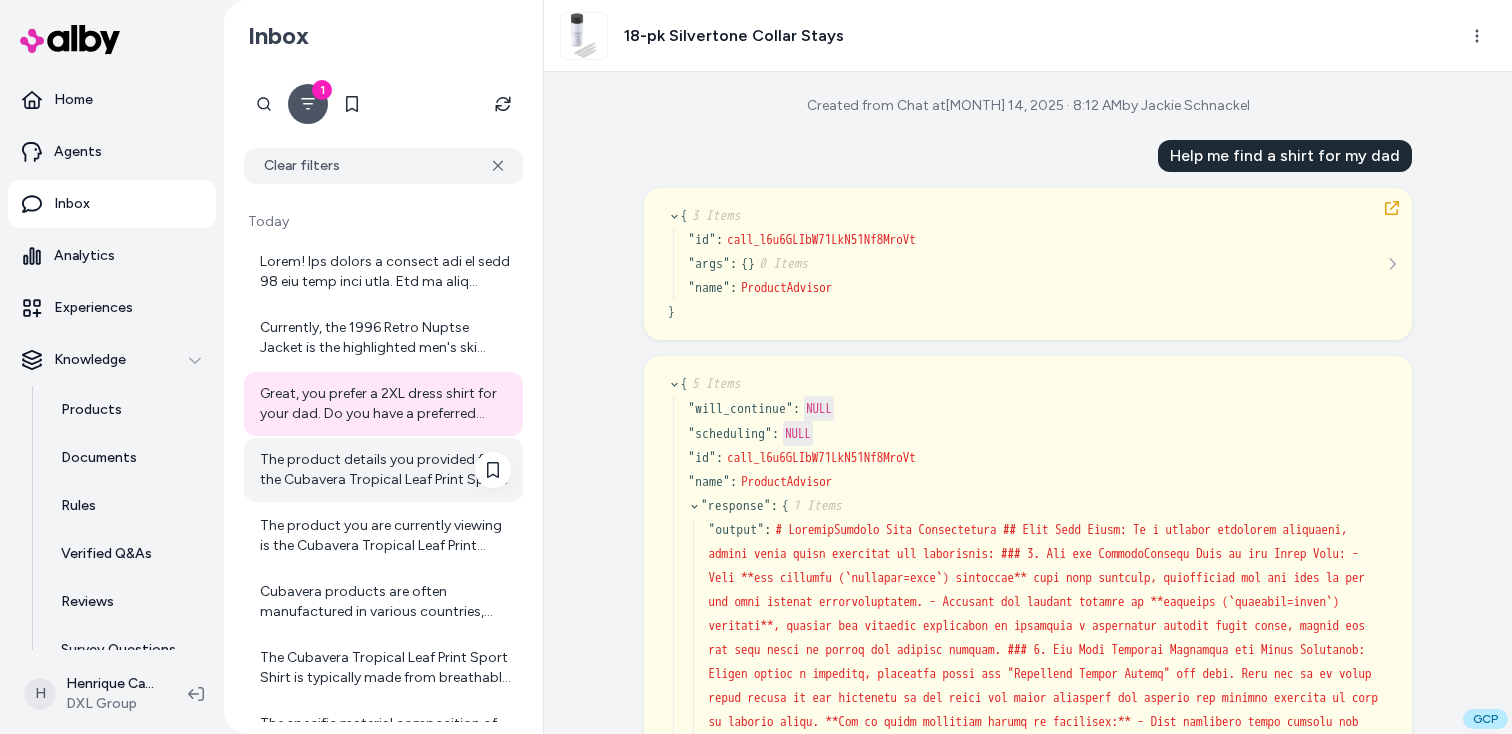 click on "The product details you provided for the Cubavera Tropical Leaf Print Sport Shirt do not specify the material or fabric composition. If you would like, I can help you find similar sport shirts with known materials or provide more details on other options. Would you like me to do that?" at bounding box center [385, 470] 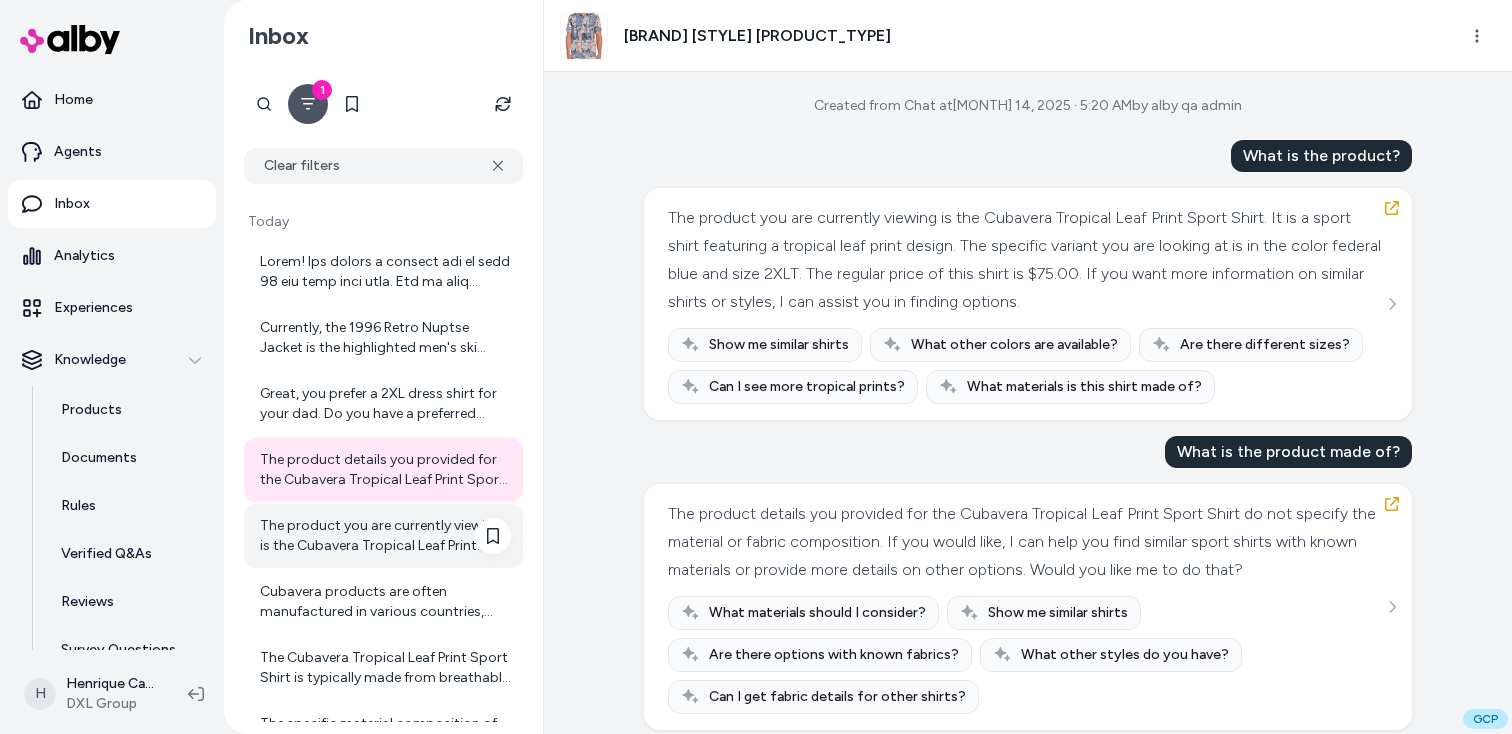 click on "The product you are currently viewing is the Cubavera Tropical Leaf Print Sport Shirt in Federal Blue color, size 2XLT. It is a men's sport shirt with a tropical leaf print. If you have any other questions about the shirt or need assistance finding similar products, feel free to ask!" at bounding box center (385, 536) 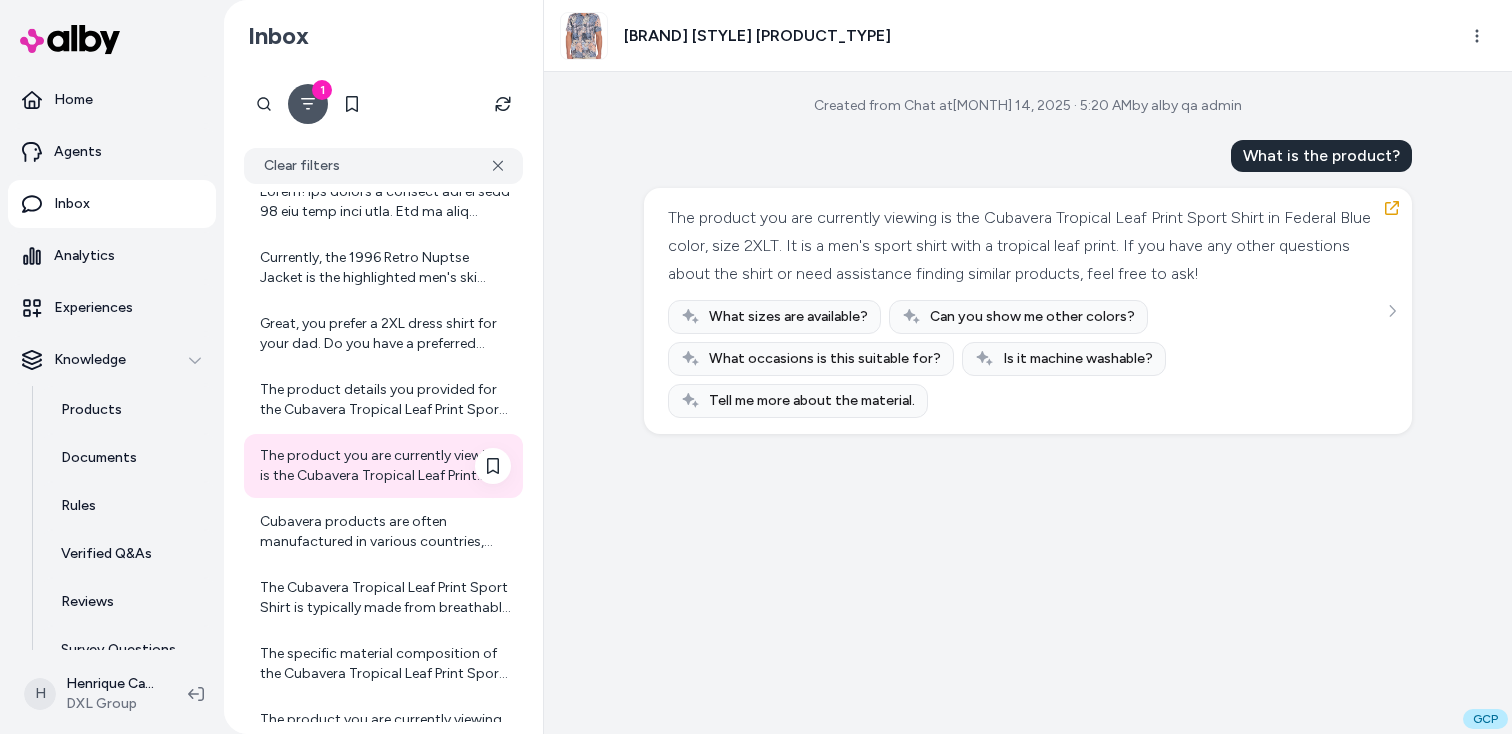 scroll, scrollTop: 98, scrollLeft: 0, axis: vertical 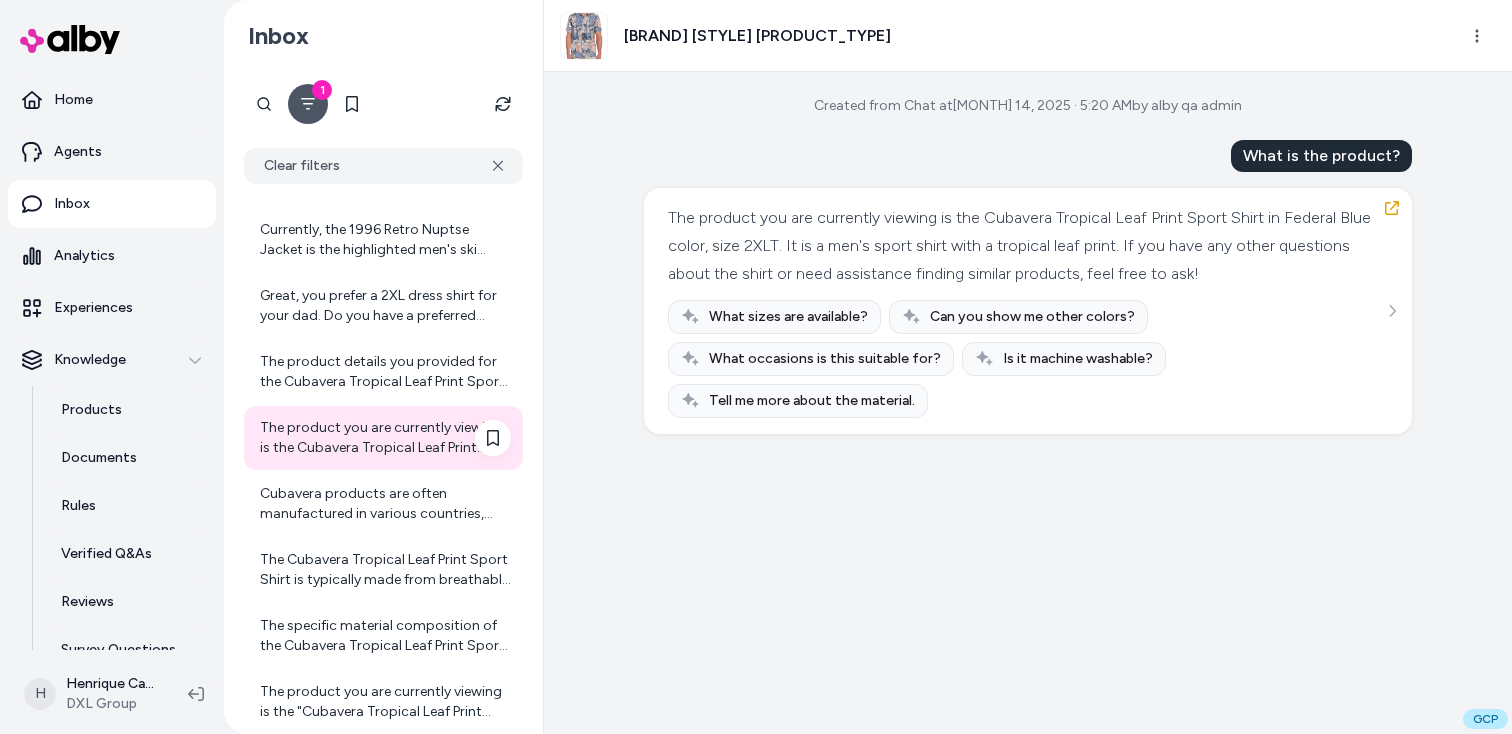 click on "The Cubavera Tropical Leaf Print Sport Shirt is typically made from breathable cotton or a cotton blend, ensuring comfort in warm weather." at bounding box center [383, 570] 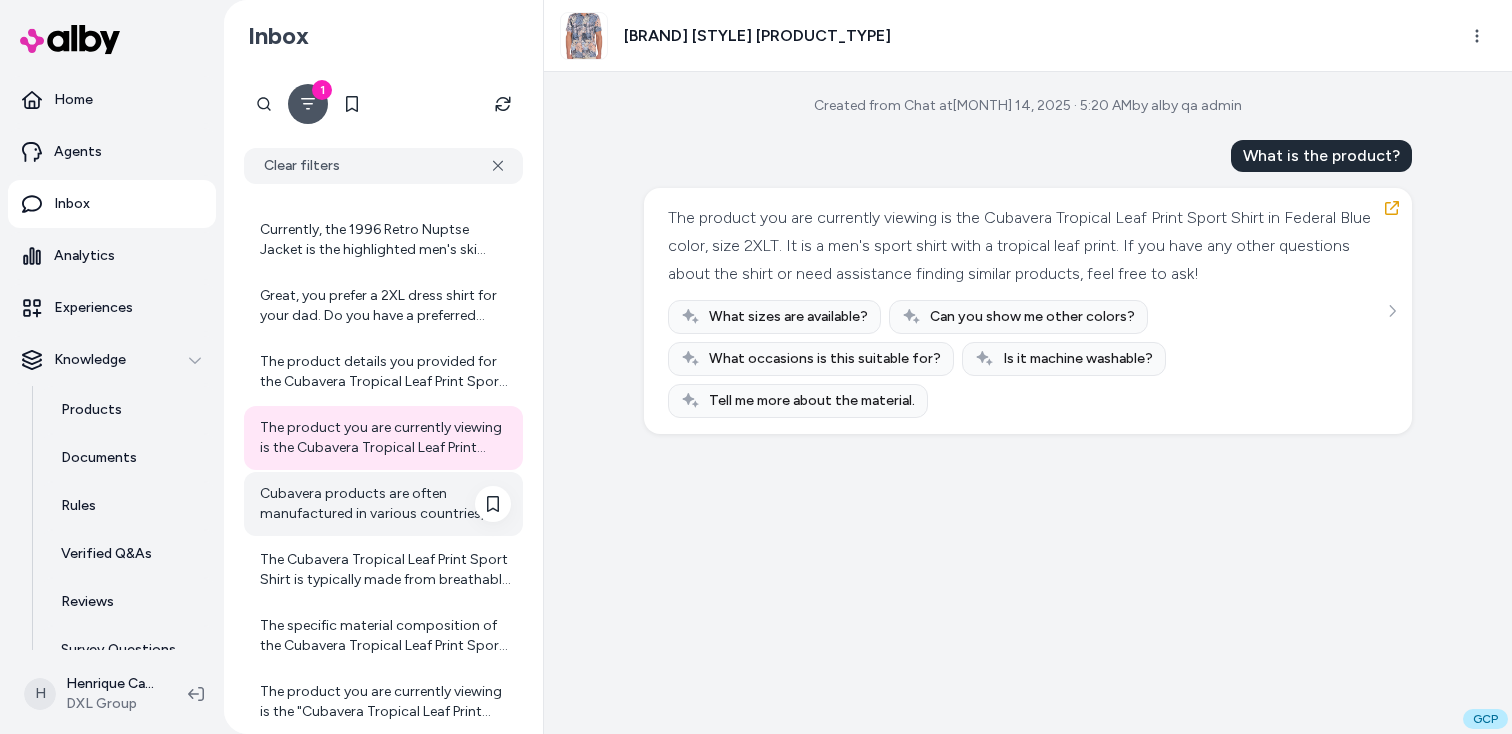 click on "Cubavera products are often manufactured in various countries, primarily in Central America, known for their quality craftsmanship." at bounding box center (385, 504) 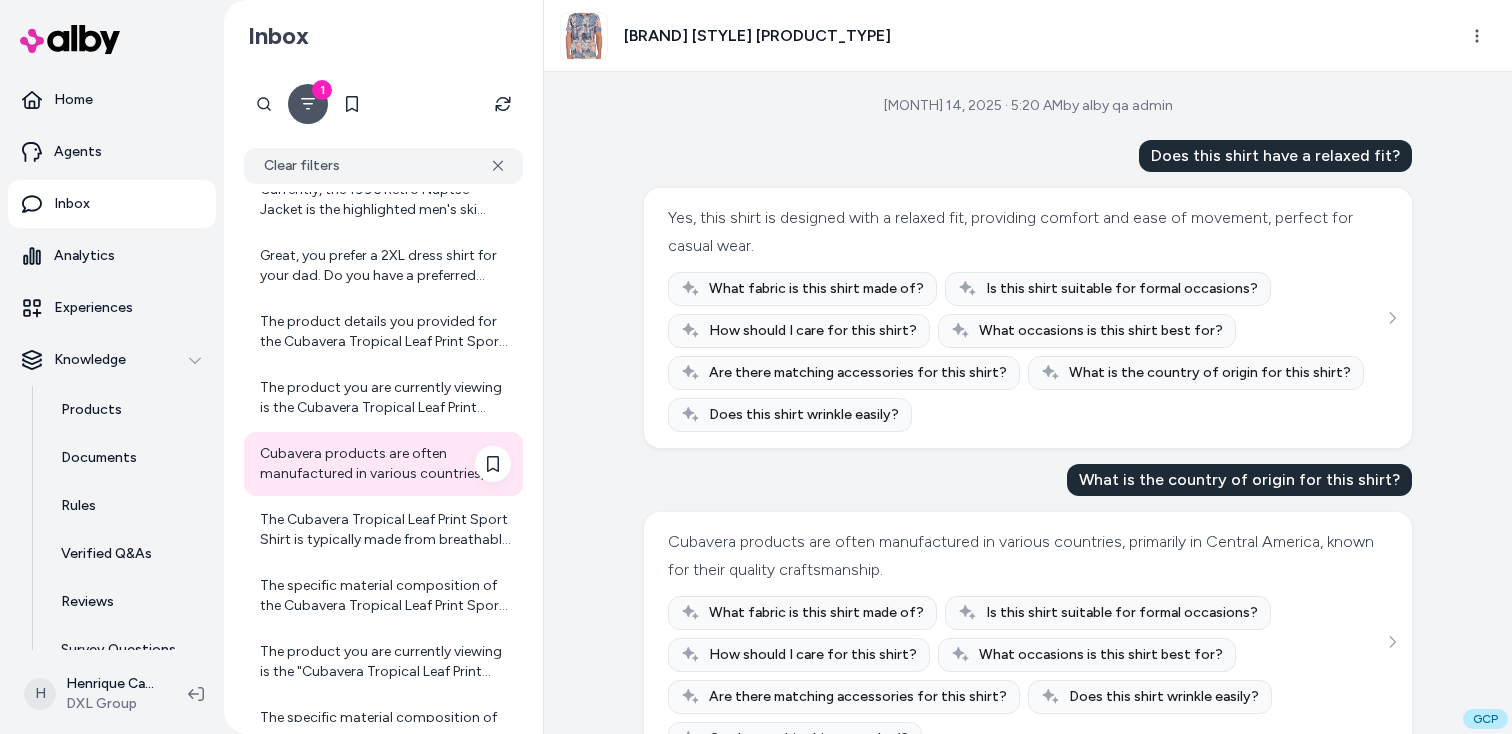 scroll, scrollTop: 190, scrollLeft: 0, axis: vertical 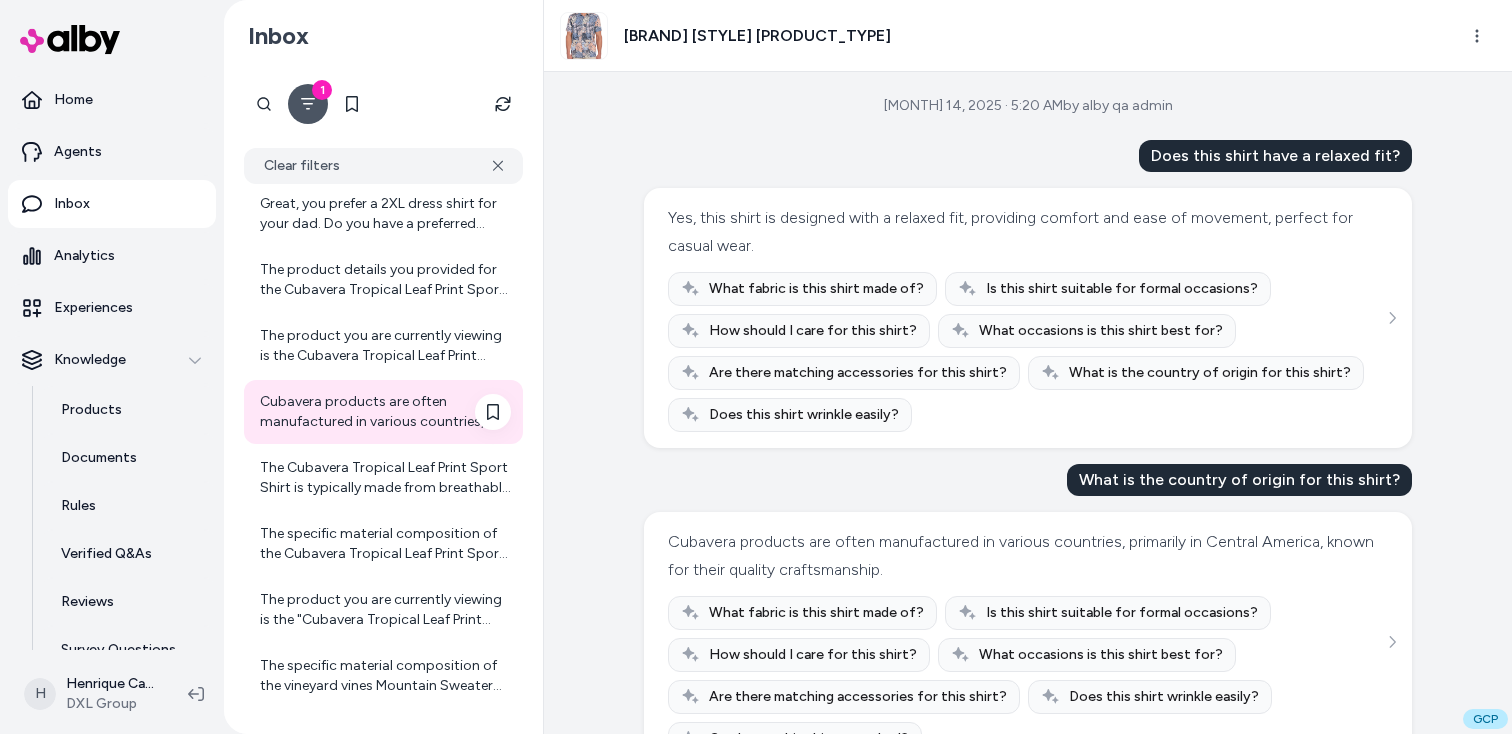 click on "The specific material composition of the Cubavera Tropical Leaf Print Sport Shirt is not provided in the product details I have. If you would like, I can help you find similar sport shirts with known material information or assist you with other options available at DXL. Would you like me to do that?" at bounding box center [383, 544] 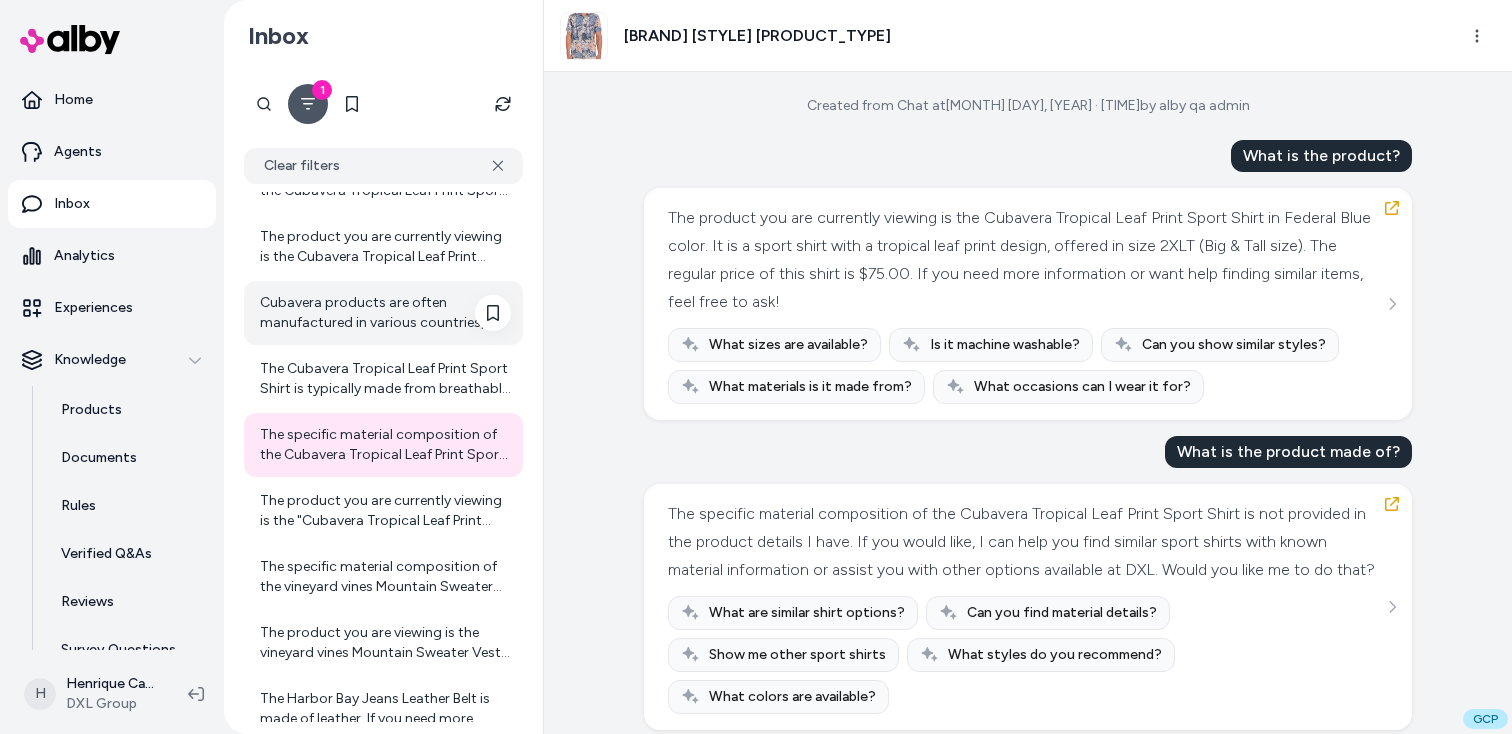 scroll, scrollTop: 295, scrollLeft: 0, axis: vertical 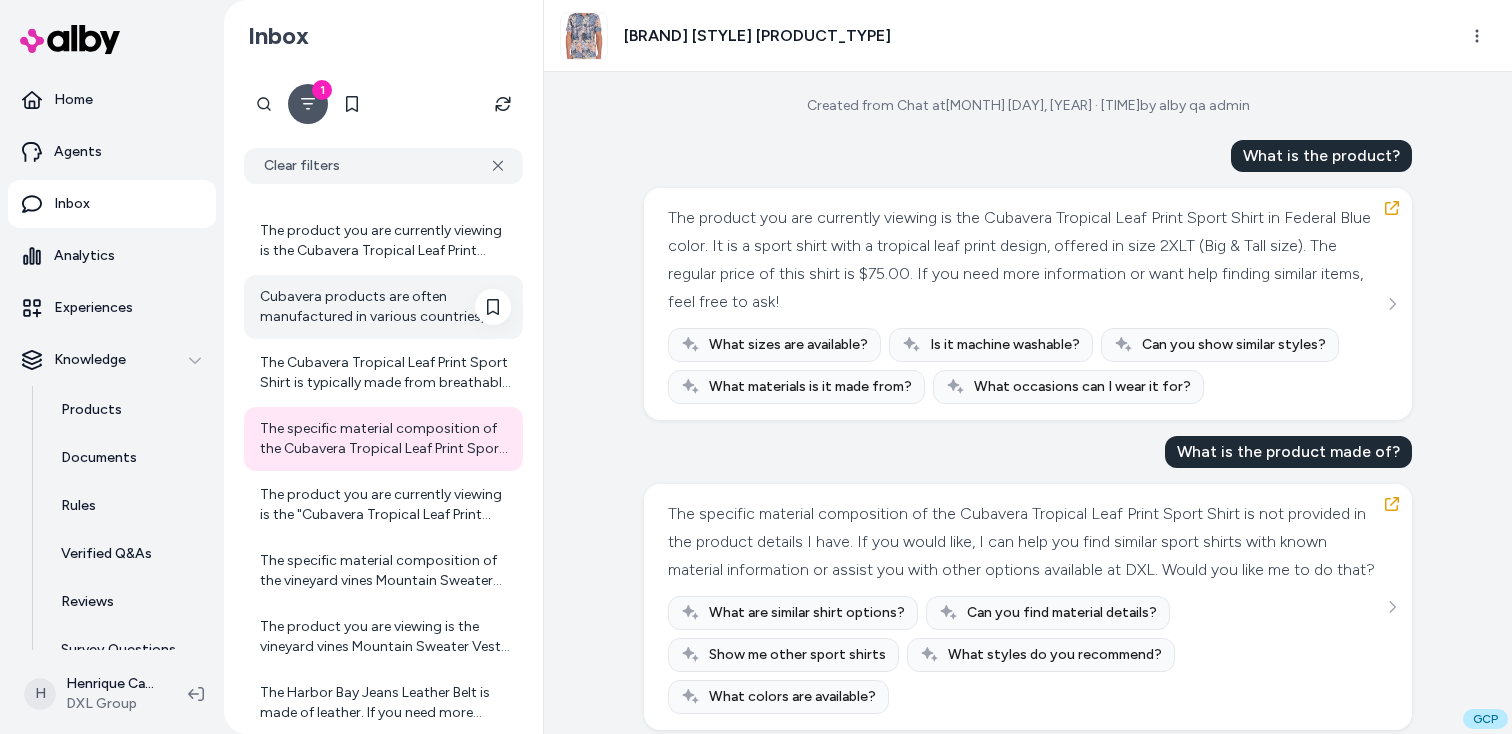 click on "The product you are currently viewing is the "Cubavera Tropical Leaf Print Sport Shirt" in the color Federal Blue and size 2XLT. It is a sport shirt with a tropical leaf print design by the brand Cubavera. The product regular price is $75.00. If you'd like to know more about similar shirts or other options, I can assist you with that as well." at bounding box center [385, 505] 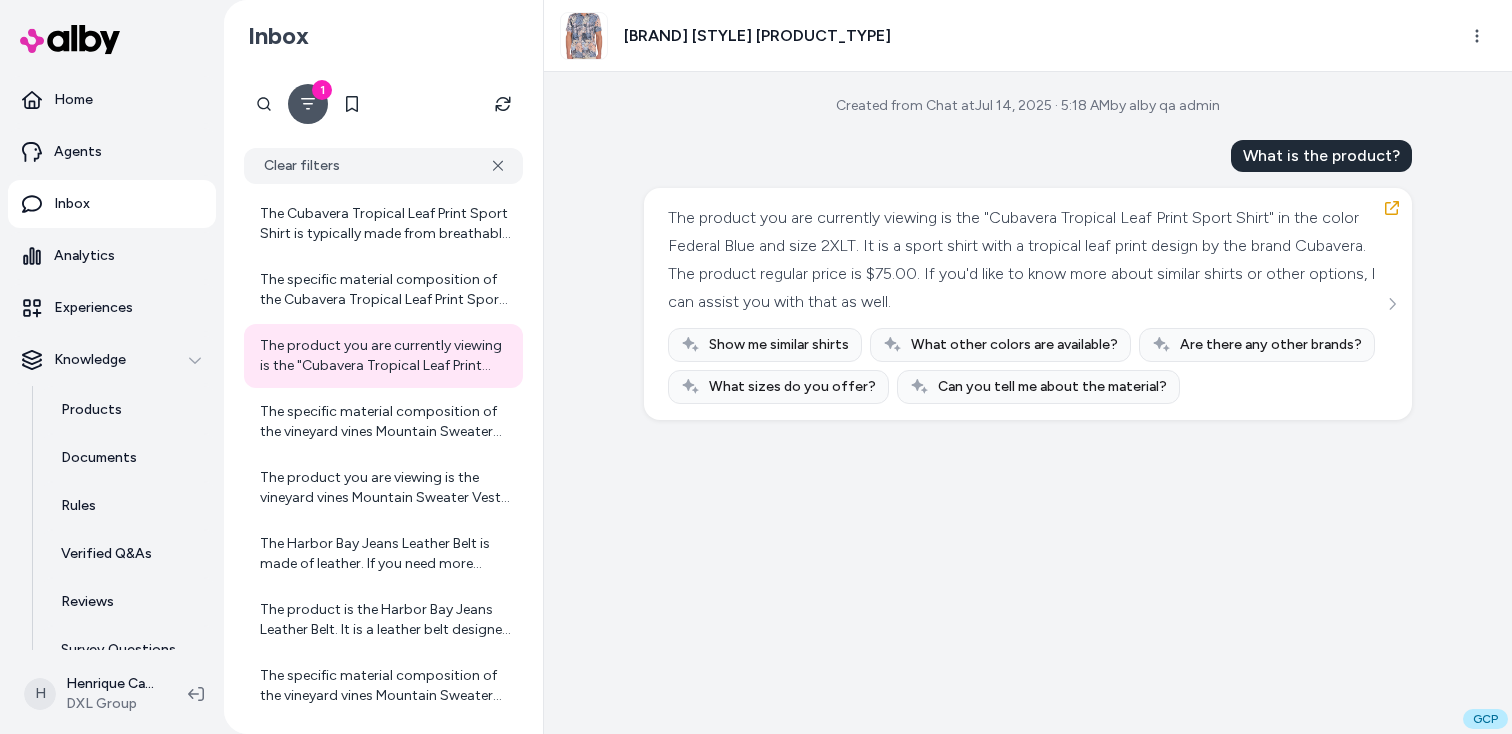 scroll, scrollTop: 483, scrollLeft: 0, axis: vertical 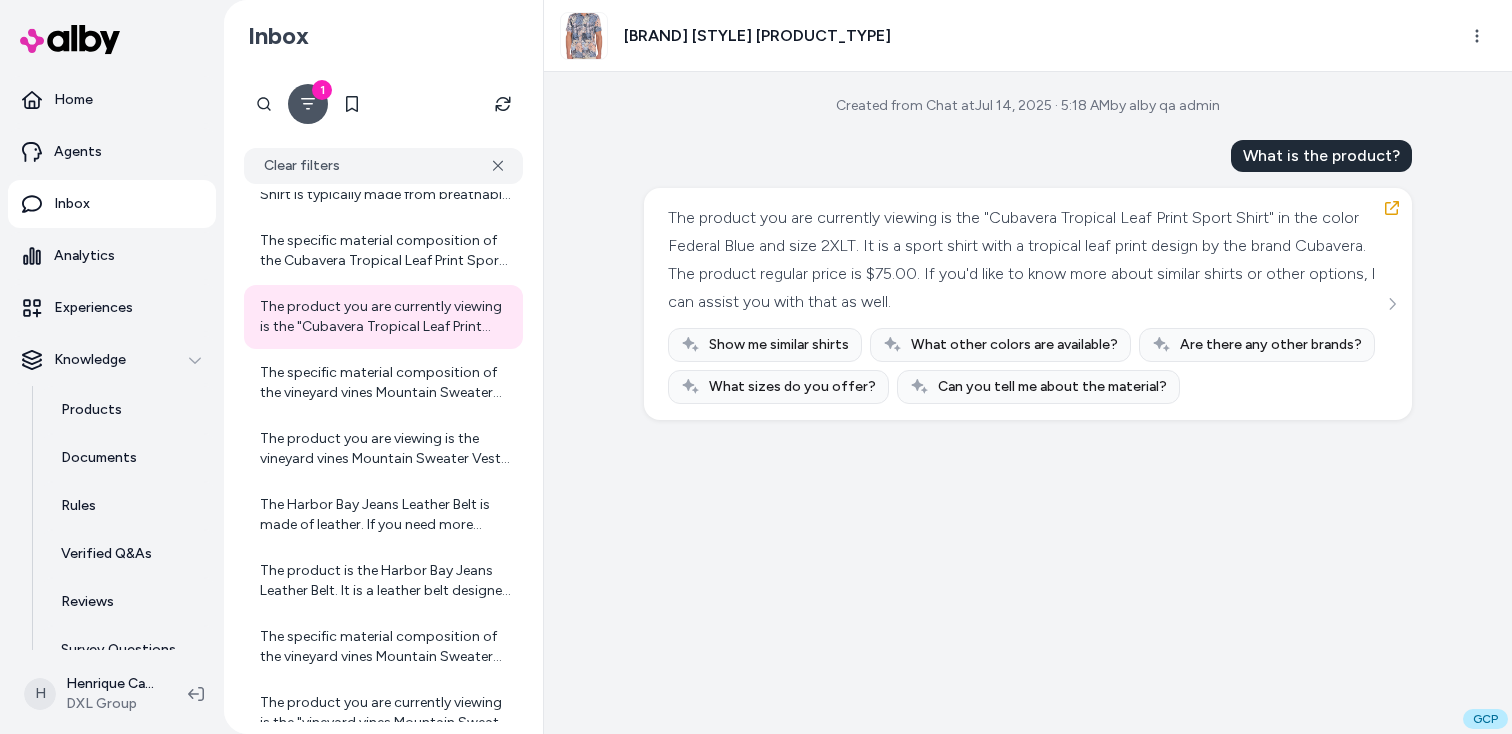 click on "The Harbor Bay Jeans Leather Belt is made of leather. If you need more details or other accessories, feel free to ask!" at bounding box center (385, 515) 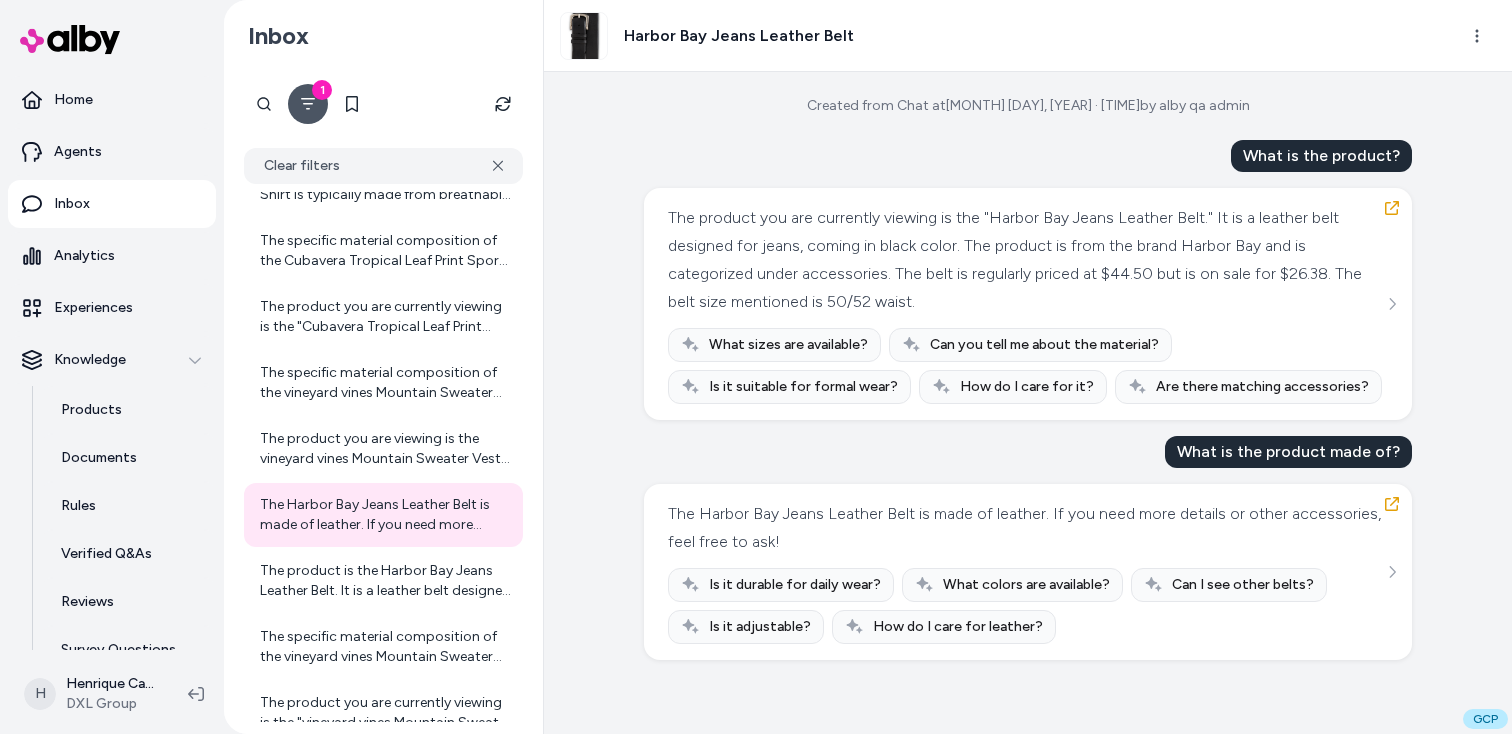 scroll, scrollTop: 624, scrollLeft: 0, axis: vertical 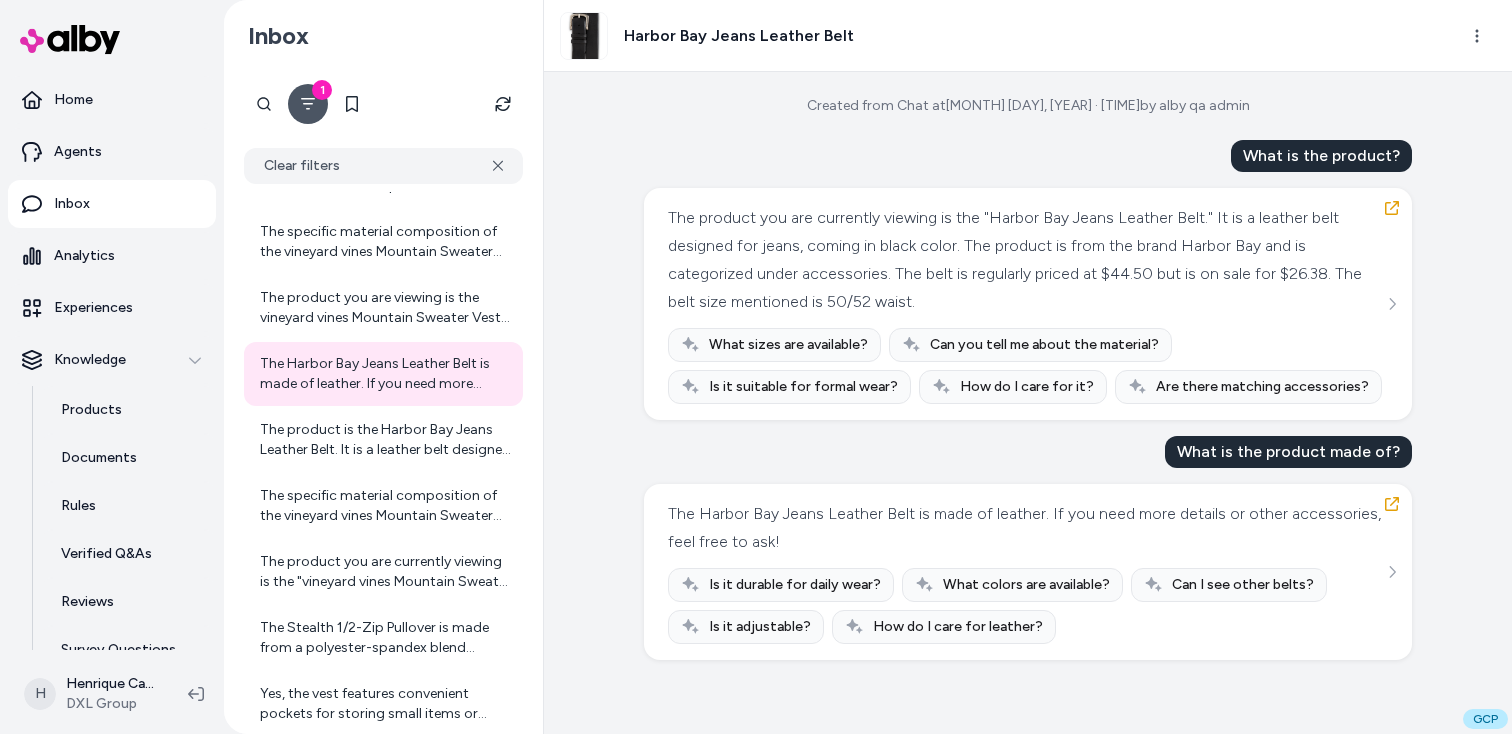 click on "The specific material composition of the vineyard vines Mountain Sweater Vest is not provided in the product details. If you would like, I can help you find similar sweater vests or other outerwear options with detailed material information. Would you like me to do that?" at bounding box center (385, 506) 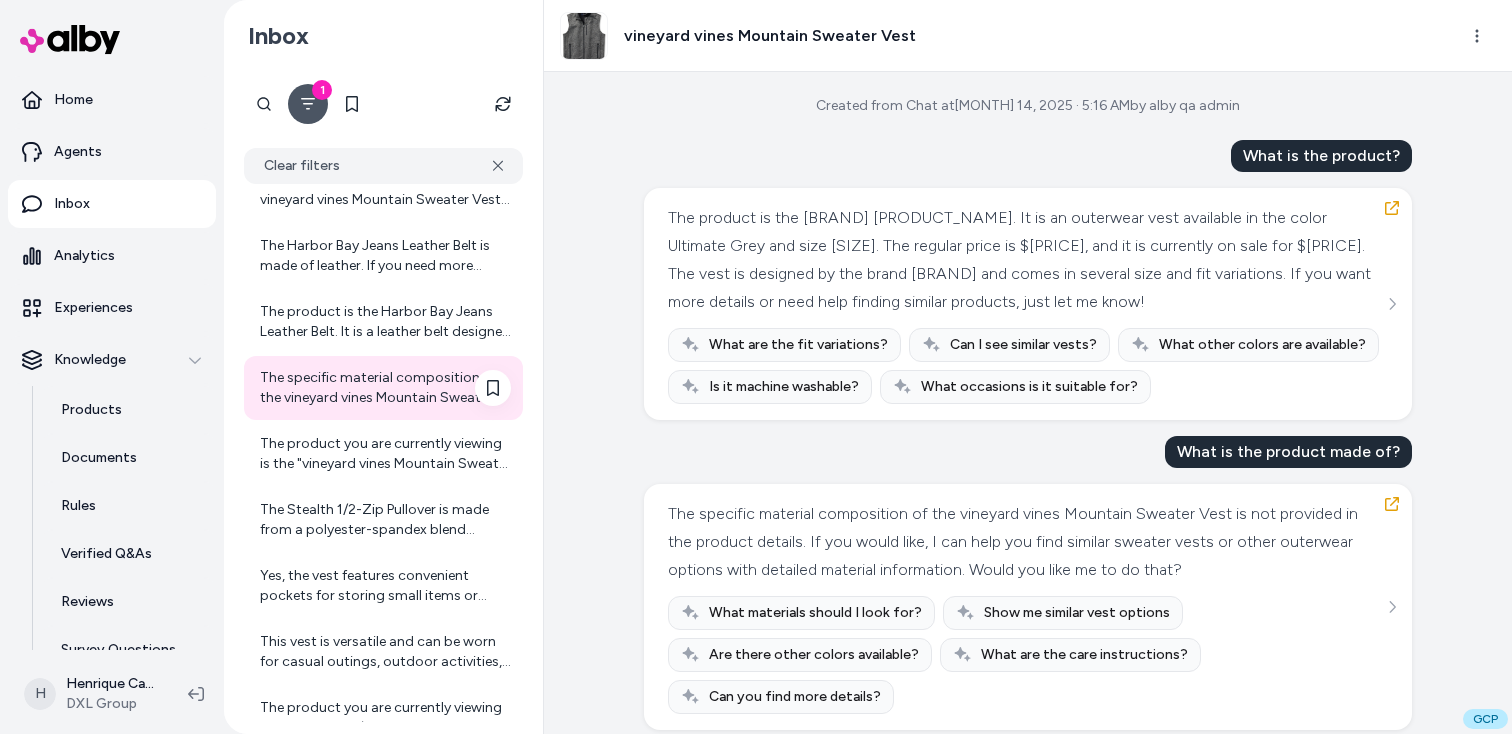 scroll, scrollTop: 850, scrollLeft: 0, axis: vertical 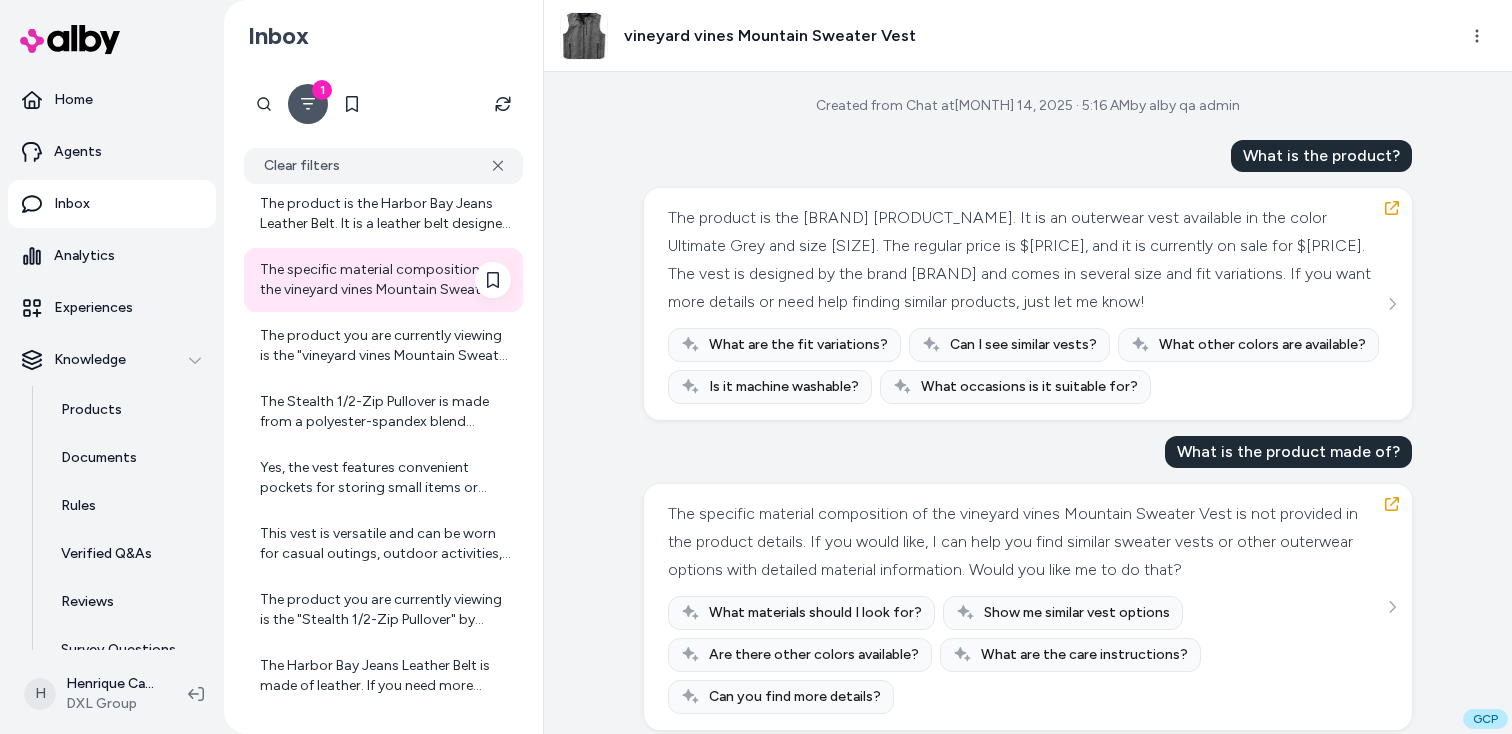 click on "Yes, the vest features convenient pockets for storing small items or keeping your hands warm." at bounding box center [385, 478] 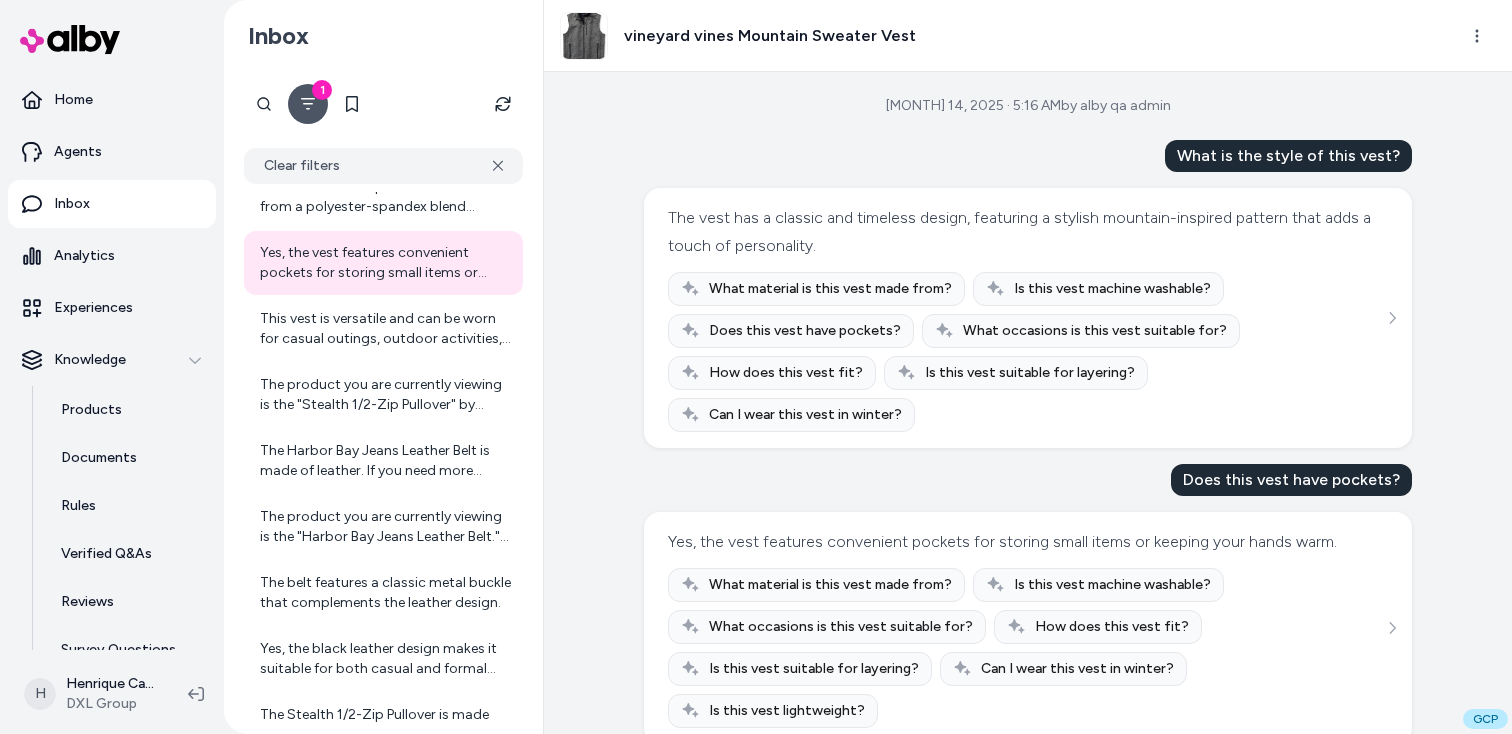 scroll, scrollTop: 1076, scrollLeft: 0, axis: vertical 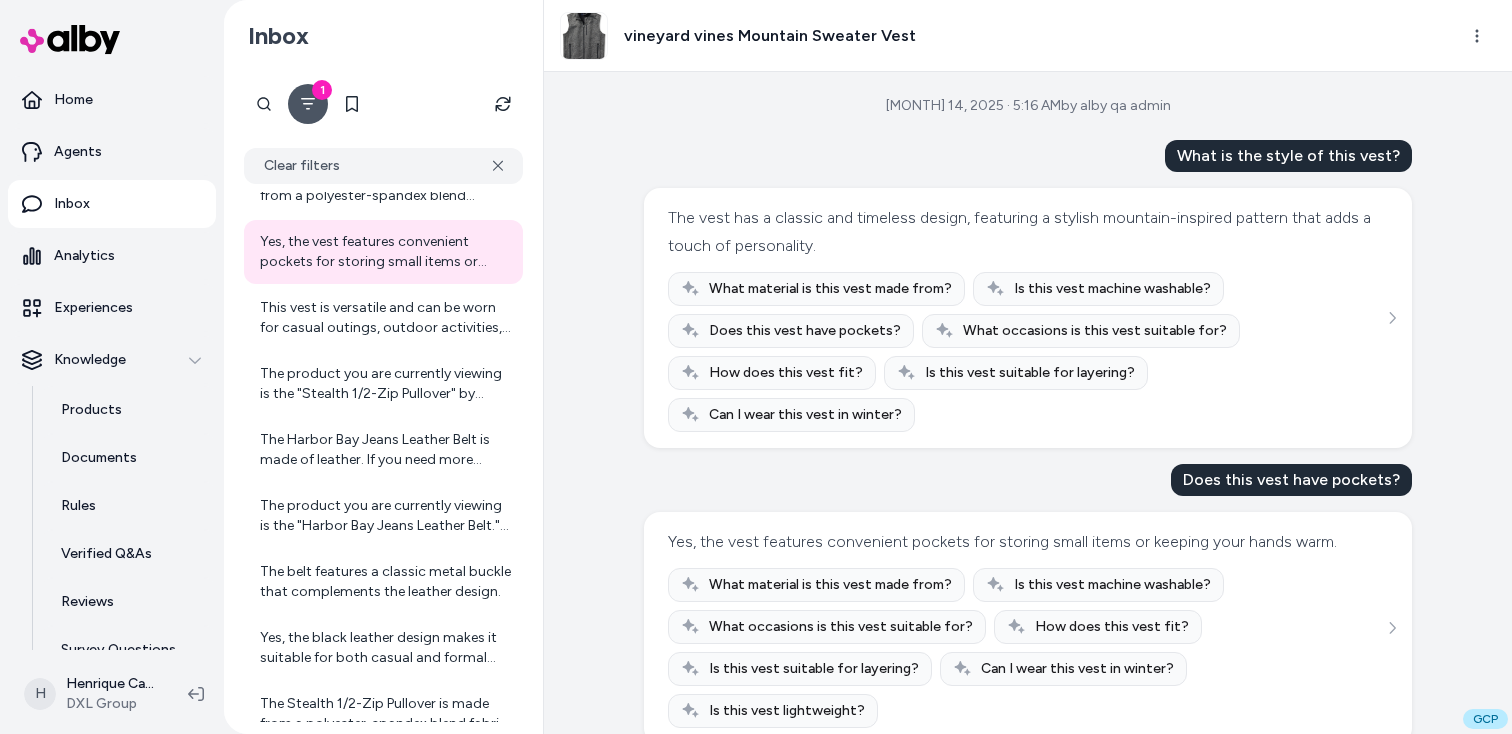 click on "The product you are currently viewing is the "Harbor Bay Jeans Leather Belt." It is a black leather belt designed for jeans. The belt is from the brand Harbor Bay and is categorized as an accessory. The regular price for this belt is $44.50, but it is currently on sale for $26.38." at bounding box center [383, 516] 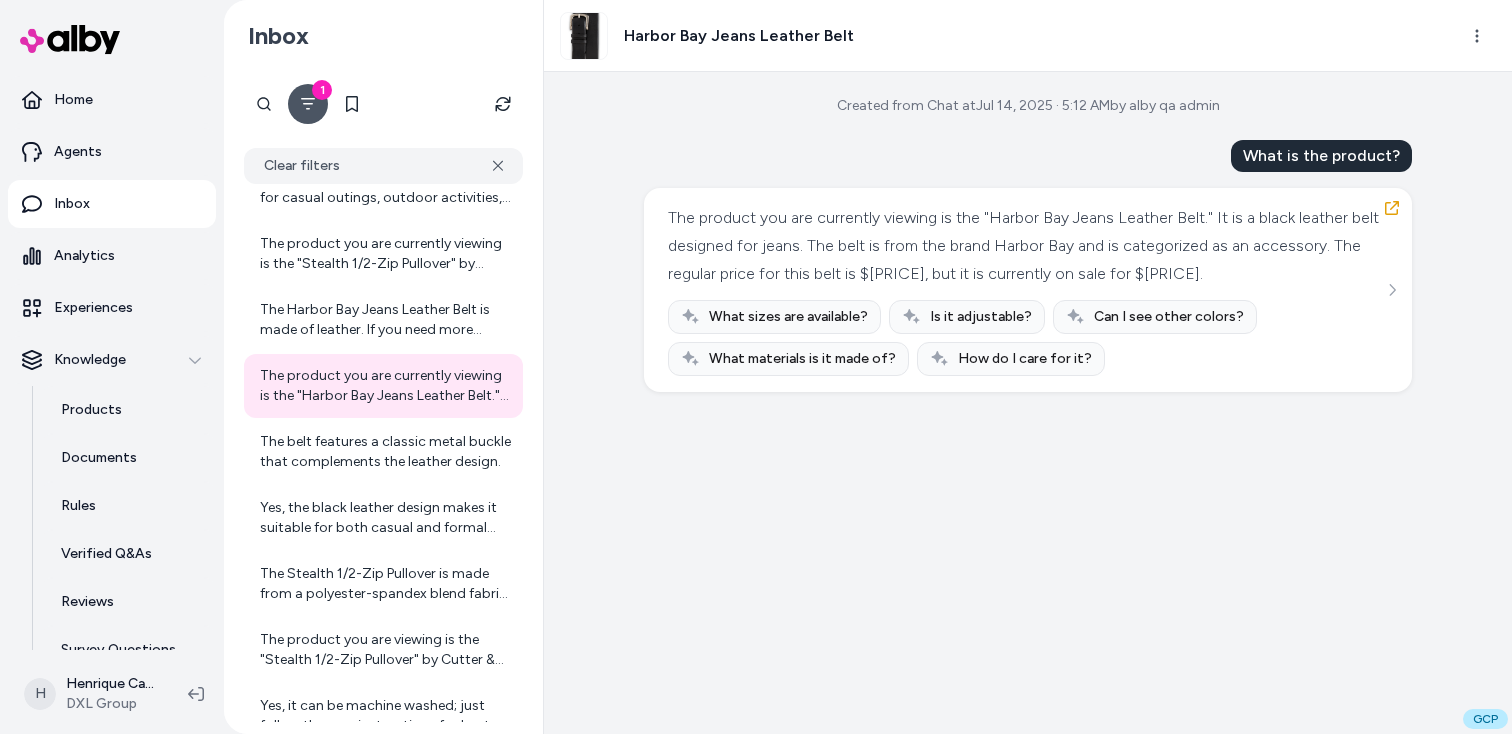 scroll, scrollTop: 1220, scrollLeft: 0, axis: vertical 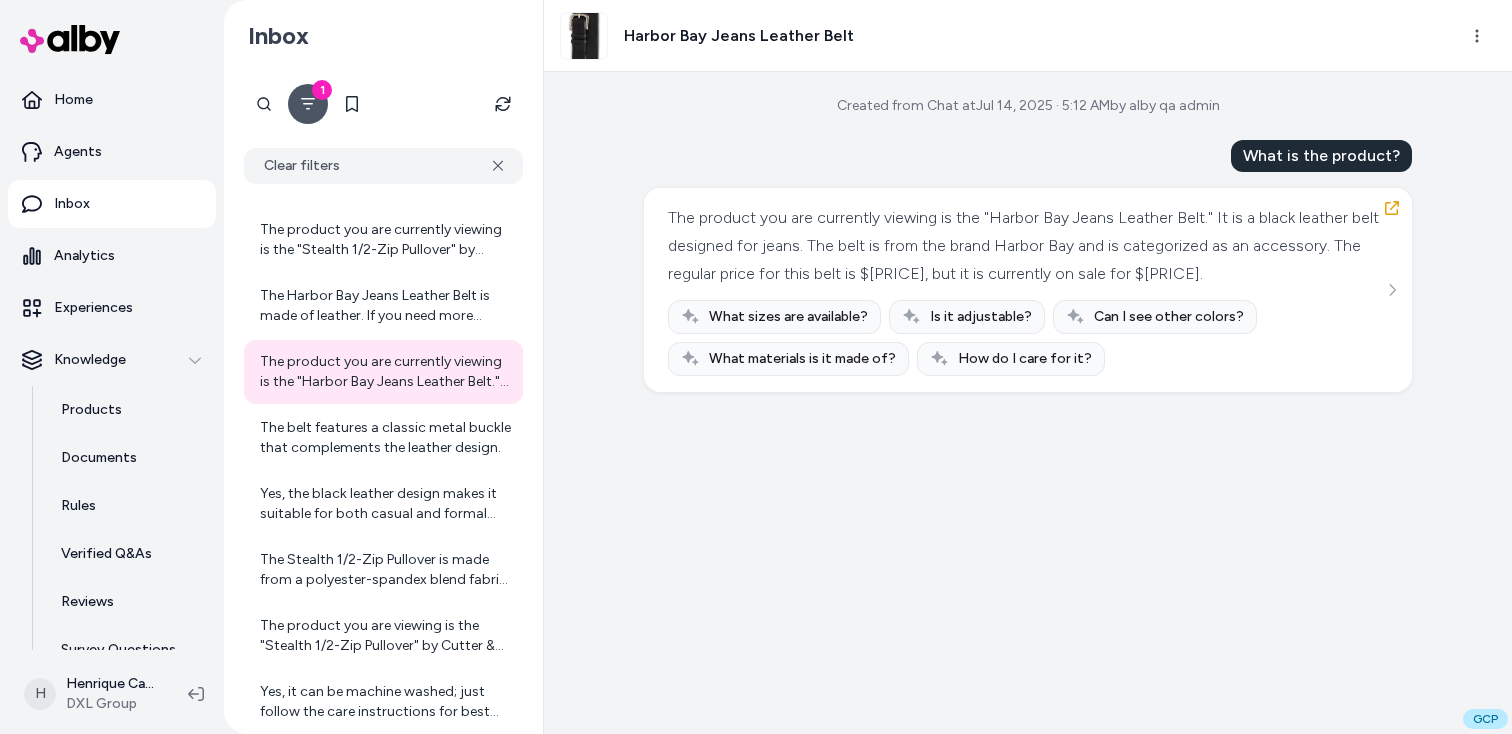 click on "Yes, the black leather design makes it suitable for both casual and formal occasions." at bounding box center (385, 504) 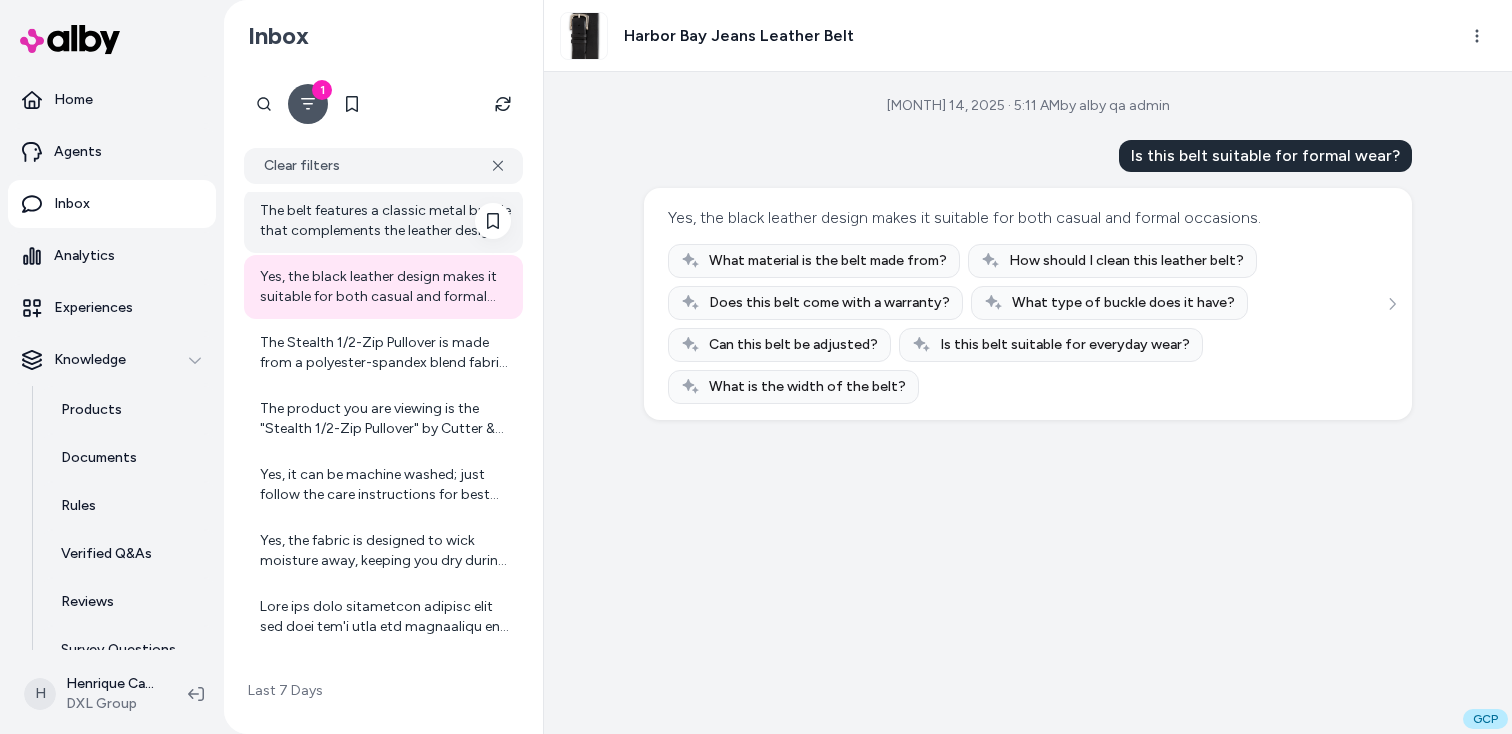 scroll, scrollTop: 1568, scrollLeft: 0, axis: vertical 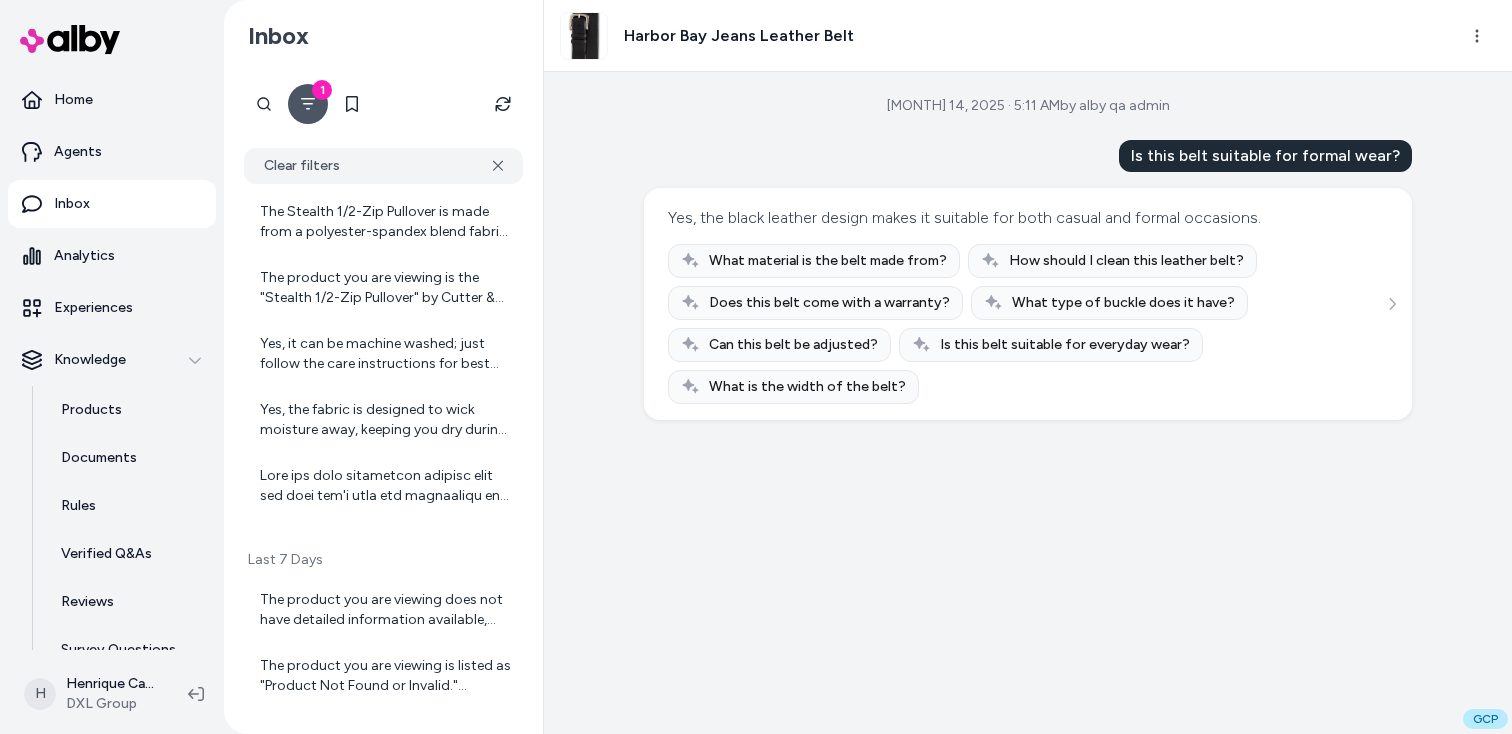 click at bounding box center [385, 486] 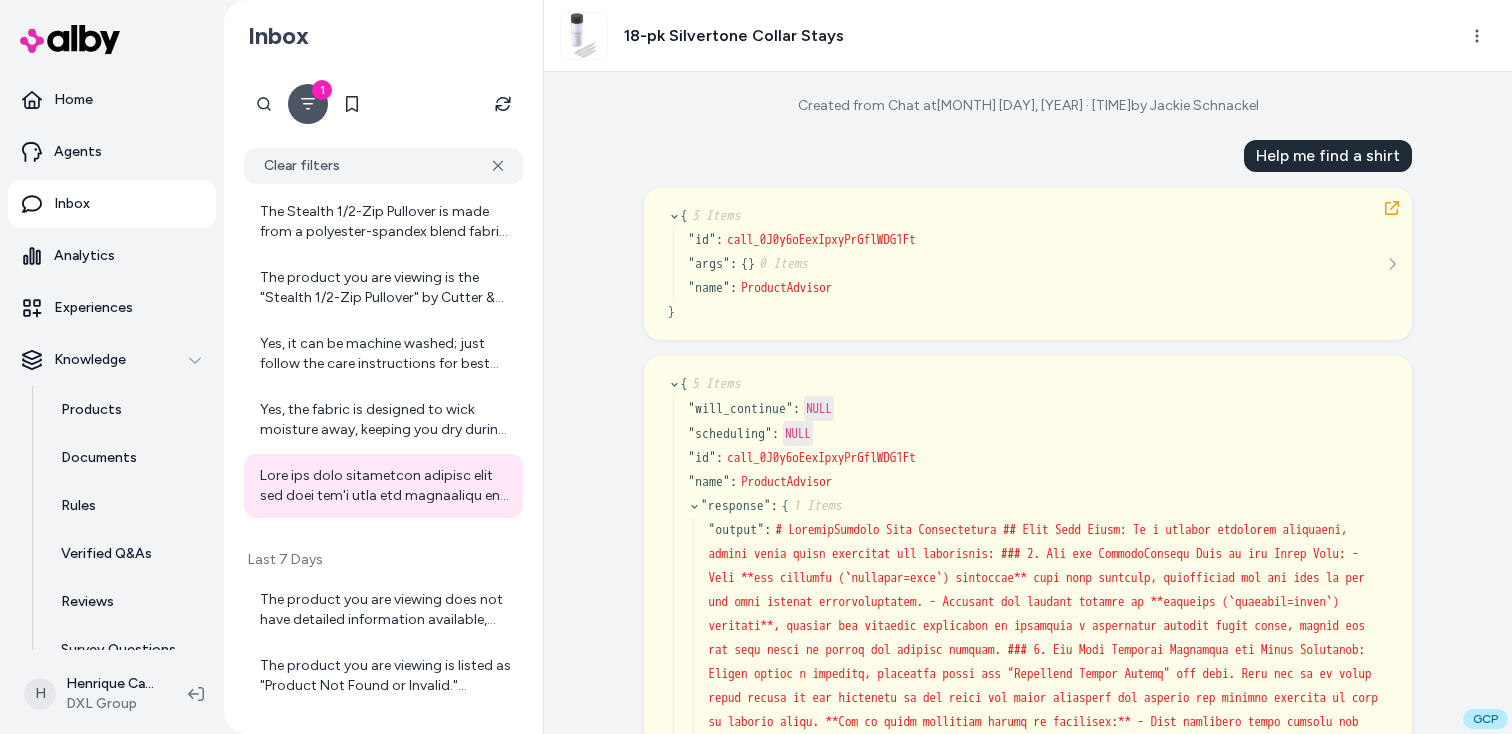 click on "Currently, the 1996 Retro Nuptse Jacket is the highlighted men's ski jacket from The North Face in size 3XL with heavyweight insulation that we have available.
If you'd like, I can assist you with similar jackets from other brands or look for different features or sizes in The North Face jackets. Would you want me to do that? Great, you prefer a 2XL dress shirt for your dad. Do you have a preferred pattern for the shirt, such as solid, striped, or no preference? The product details you provided for the Cubavera Tropical Leaf Print Sport Shirt do not specify the material or fabric composition. If you would like, I can help you find similar sport shirts with known materials or provide more details on other options. Would you like me to do that? Cubavera products are often manufactured in various countries, primarily in Central America, known for their quality craftsmanship. The Cubavera Tropical Leaf Print Sport Shirt is typically made from breathable cotton or a cotton blend, ensuring comfort in warm weather." at bounding box center (383, -405) 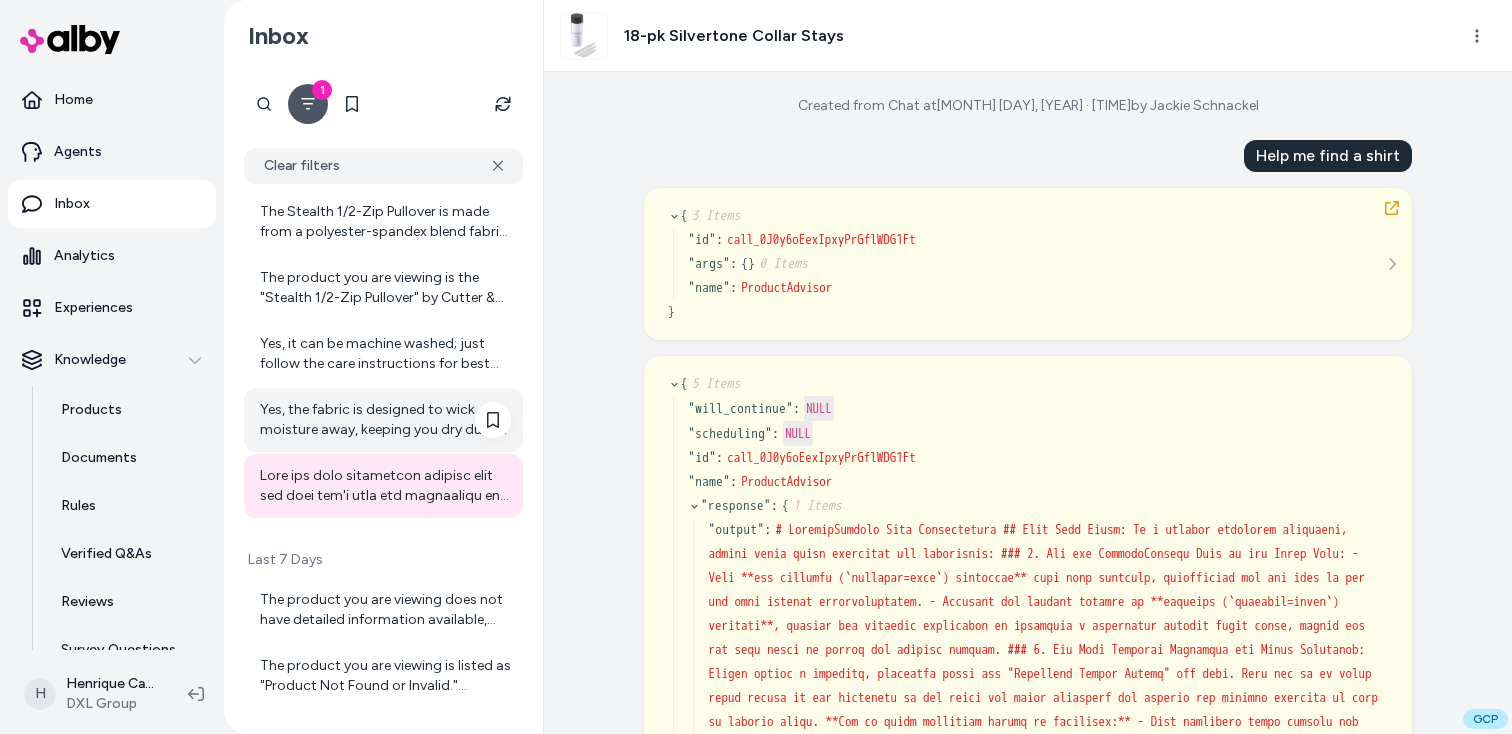 click on "Yes, the fabric is designed to wick moisture away, keeping you dry during physical activities." at bounding box center [385, 420] 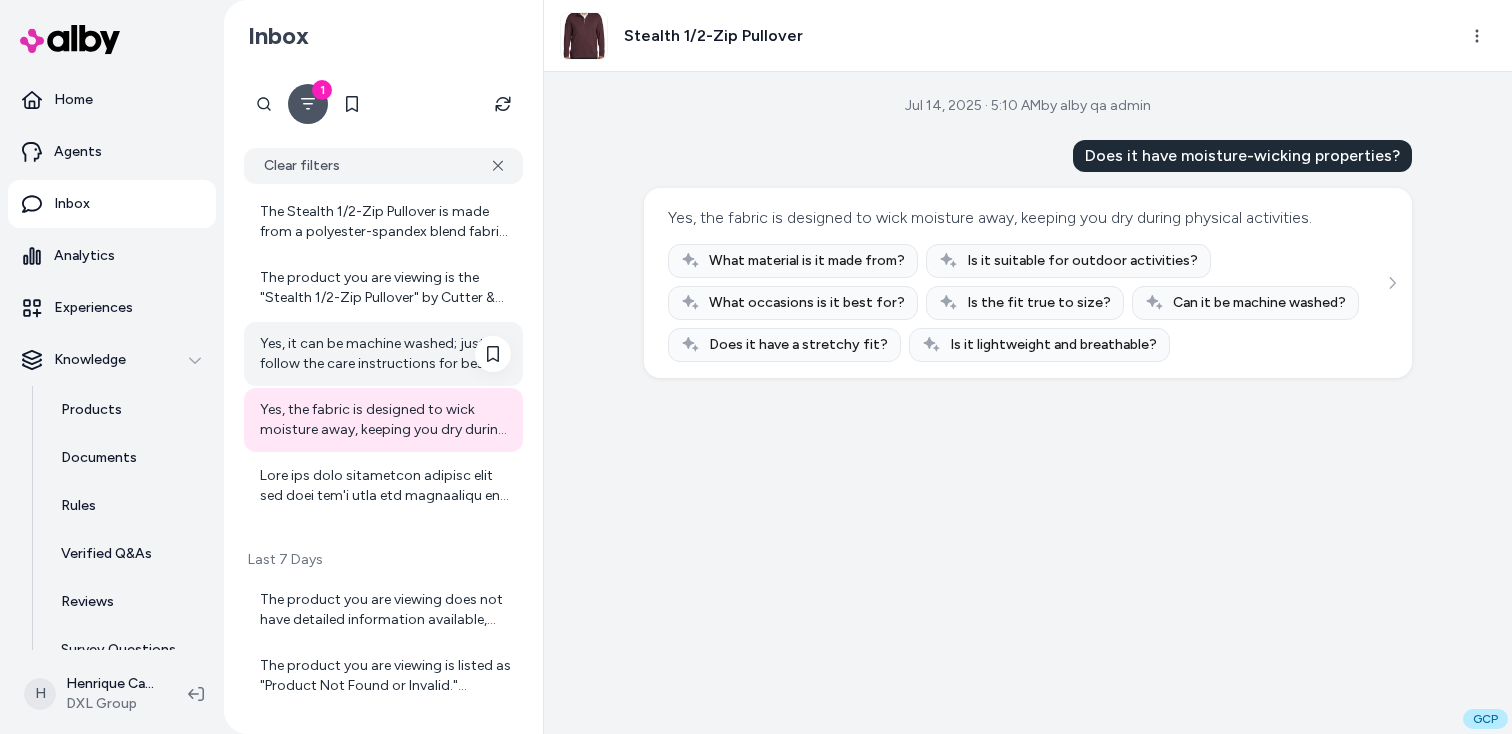 click on "Yes, it can be machine washed; just follow the care instructions for best results." at bounding box center [385, 354] 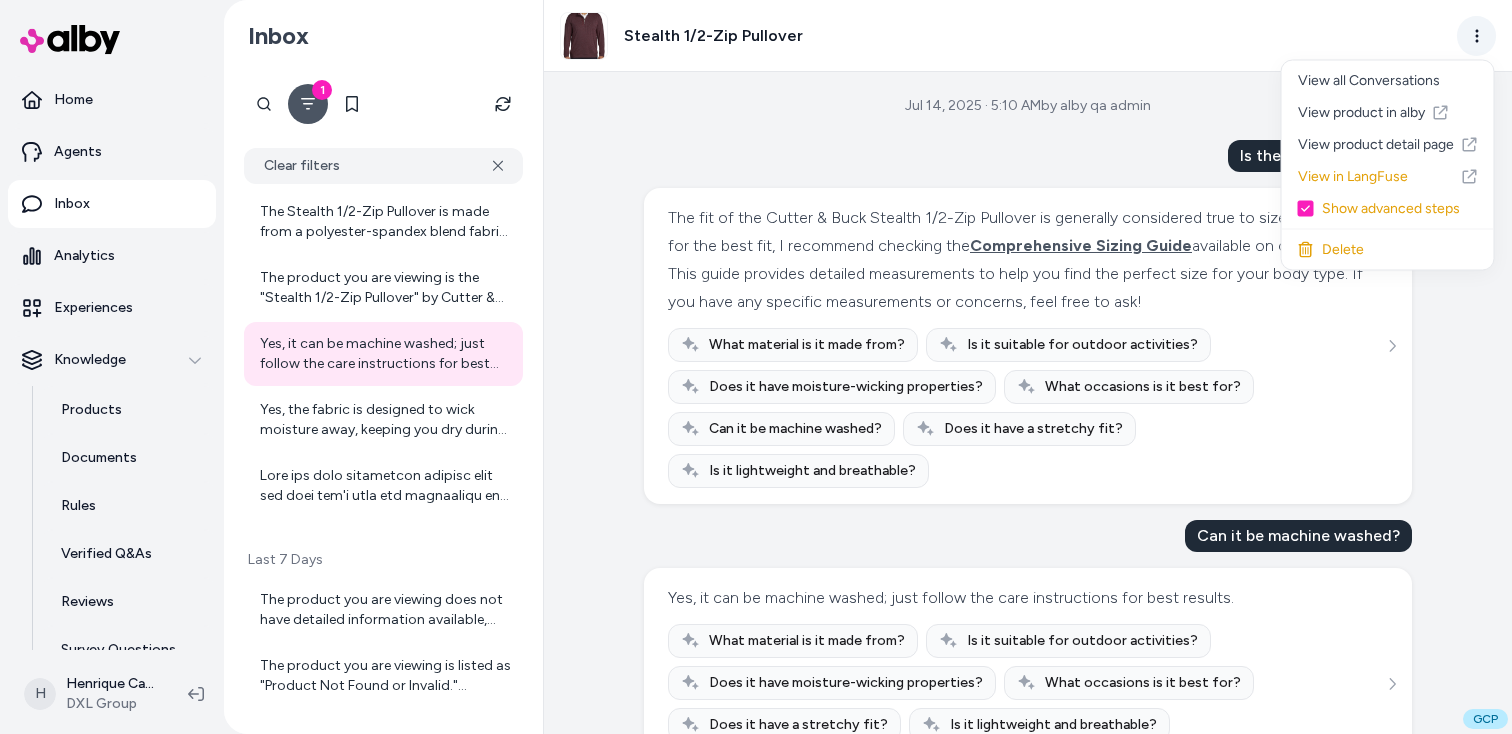click on "Home Agents Inbox Analytics Experiences Knowledge Products Documents Rules Verified Q&As Reviews Survey Questions Integrations H Henrique Cadioli DXL Group Inbox 1 Clear filters Today Currently, the 1996 Retro Nuptse Jacket is the highlighted men's ski jacket from The North Face in size 3XL with heavyweight insulation that we have available.
If you'd like, I can assist you with similar jackets from other brands or look for different features or sizes in The North Face jackets. Would you want me to do that? Great, you prefer a 2XL dress shirt for your dad. Do you have a preferred pattern for the shirt, such as solid, striped, or no preference? The product details you provided for the Cubavera Tropical Leaf Print Sport Shirt do not specify the material or fabric composition. If you would like, I can help you find similar sport shirts with known materials or provide more details on other options. Would you like me to do that? The belt features a classic metal buckle that complements the leather design." at bounding box center (756, 367) 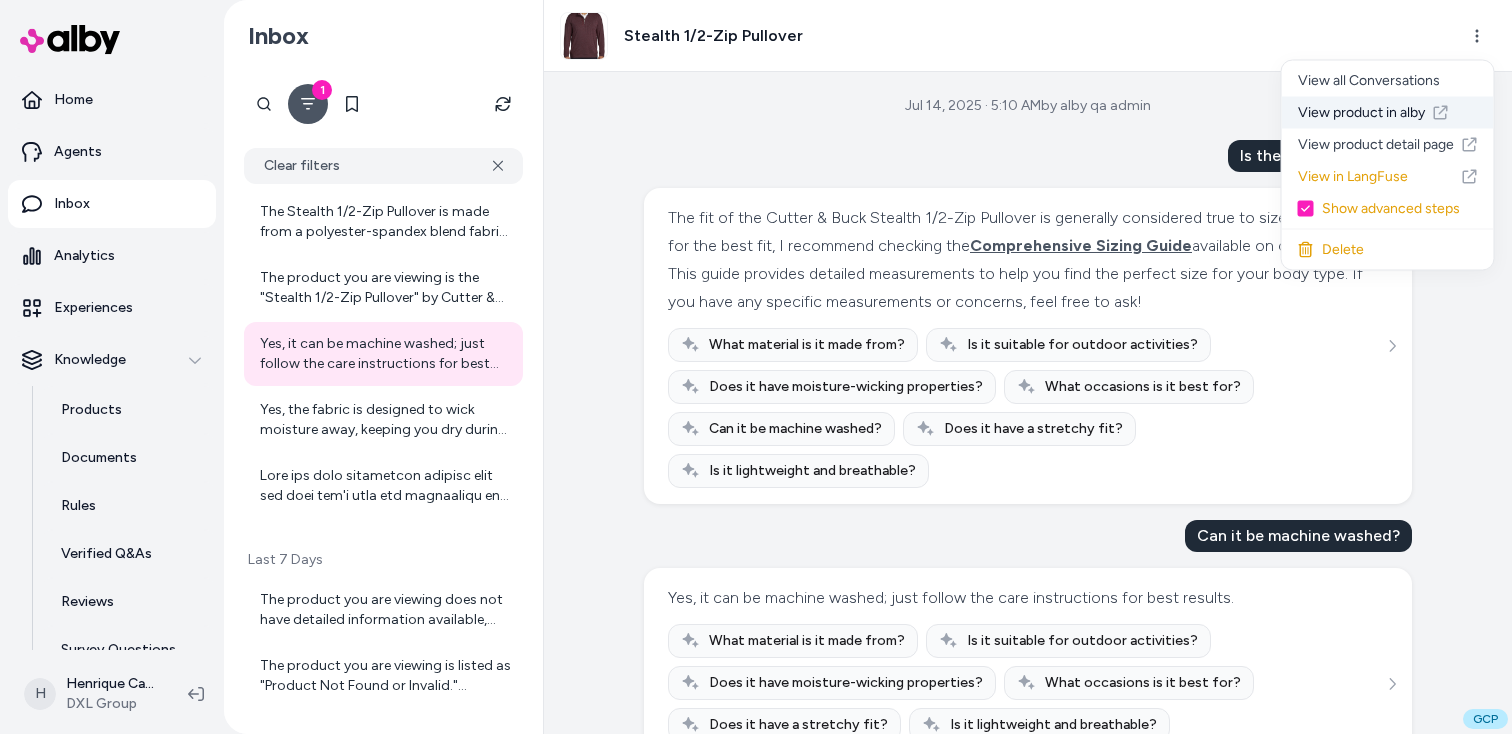 click on "View product in alby" at bounding box center [1388, 113] 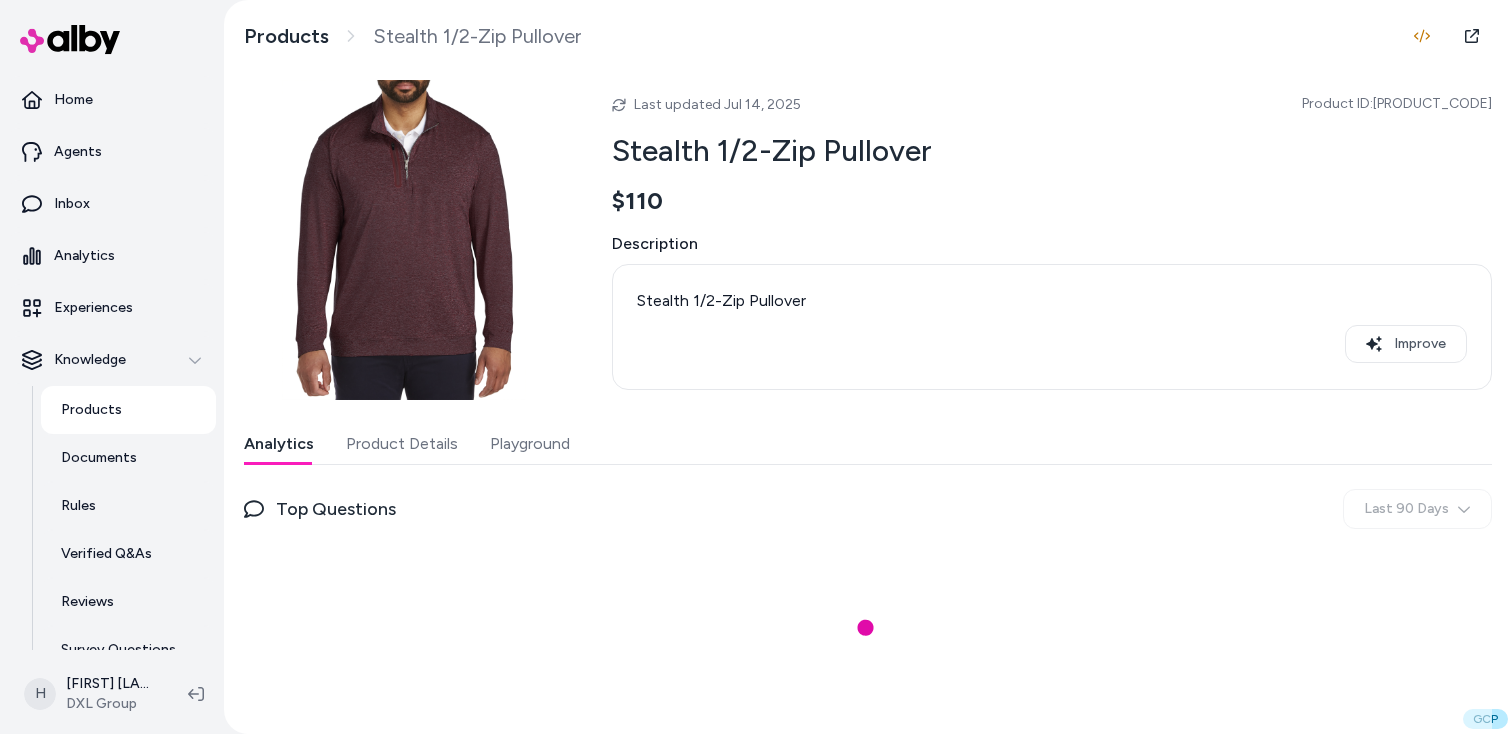 scroll, scrollTop: 0, scrollLeft: 0, axis: both 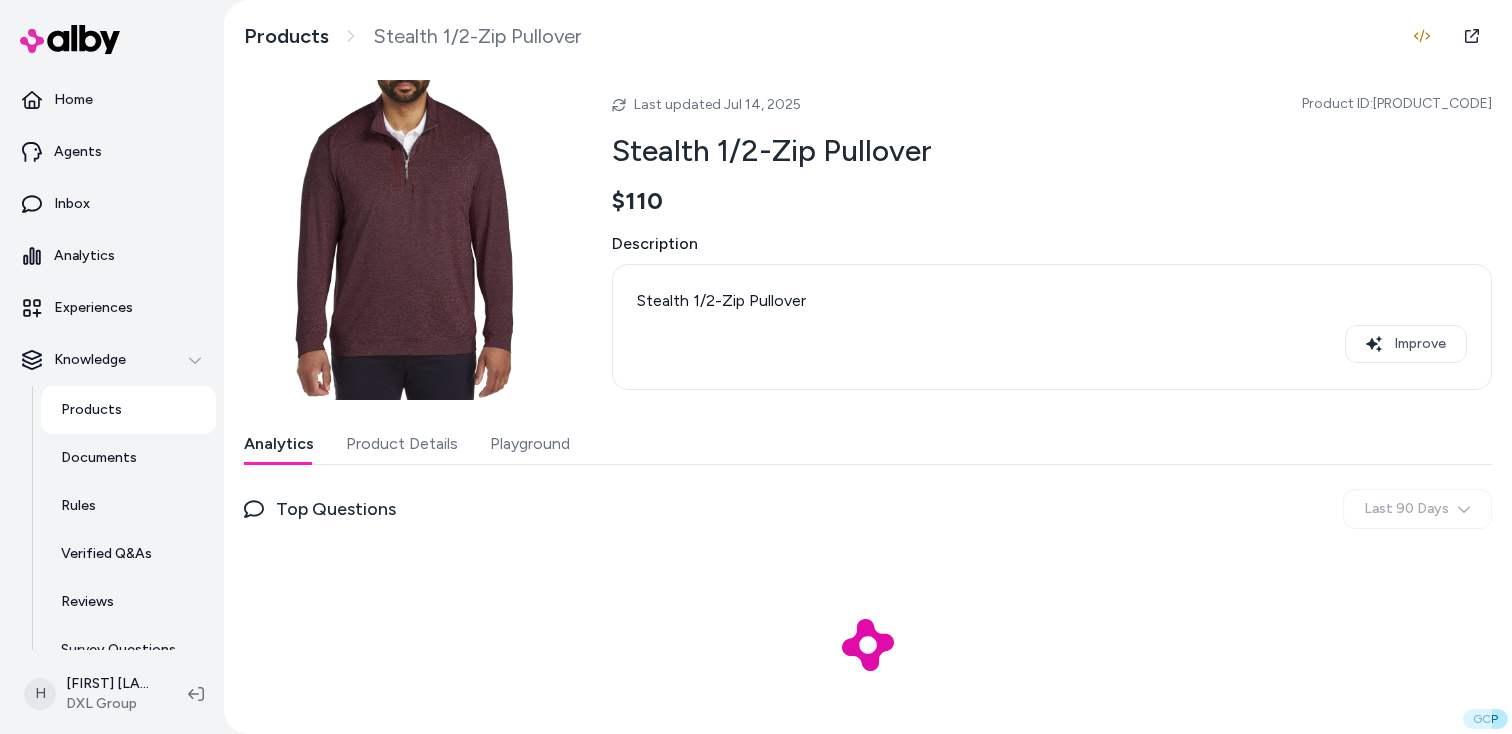 click on "Playground" at bounding box center (530, 444) 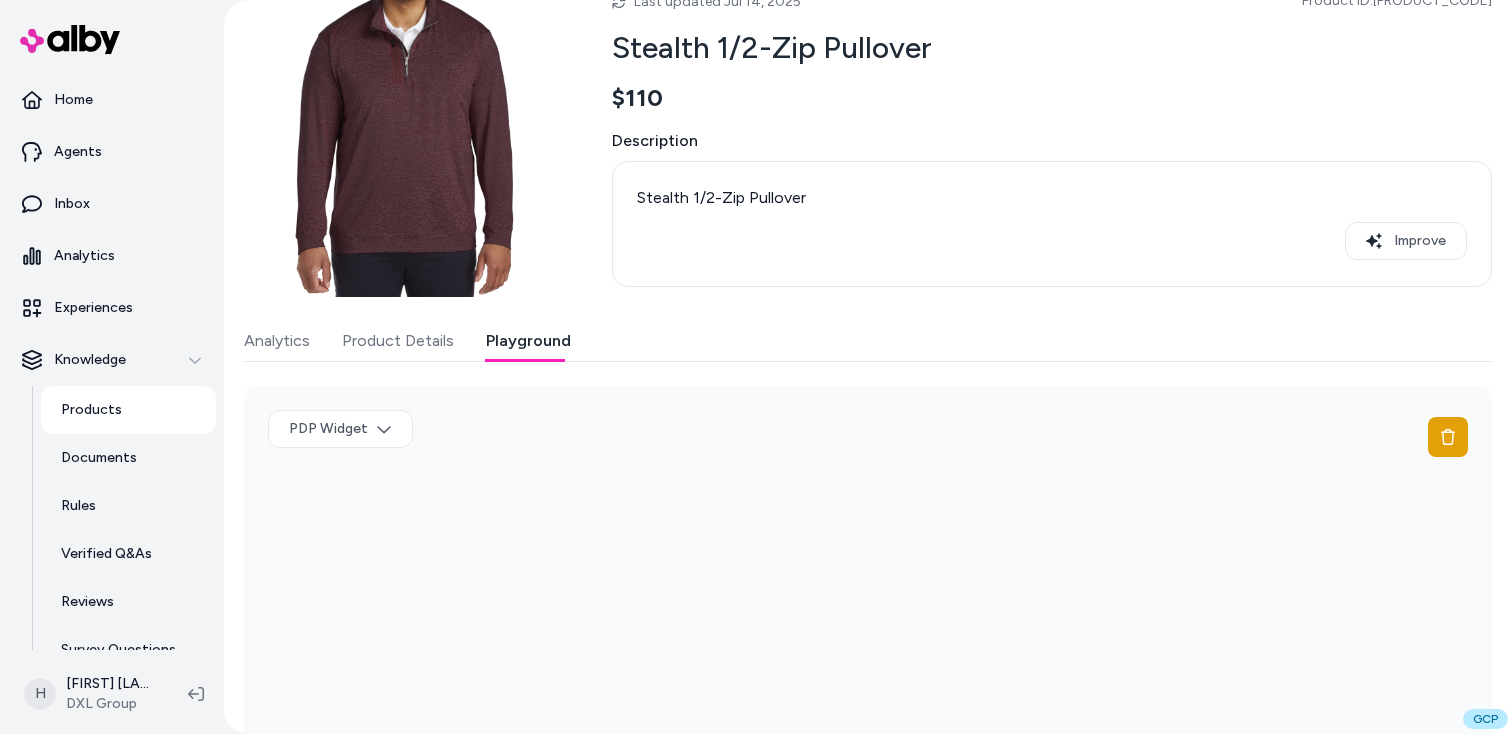 scroll, scrollTop: 171, scrollLeft: 0, axis: vertical 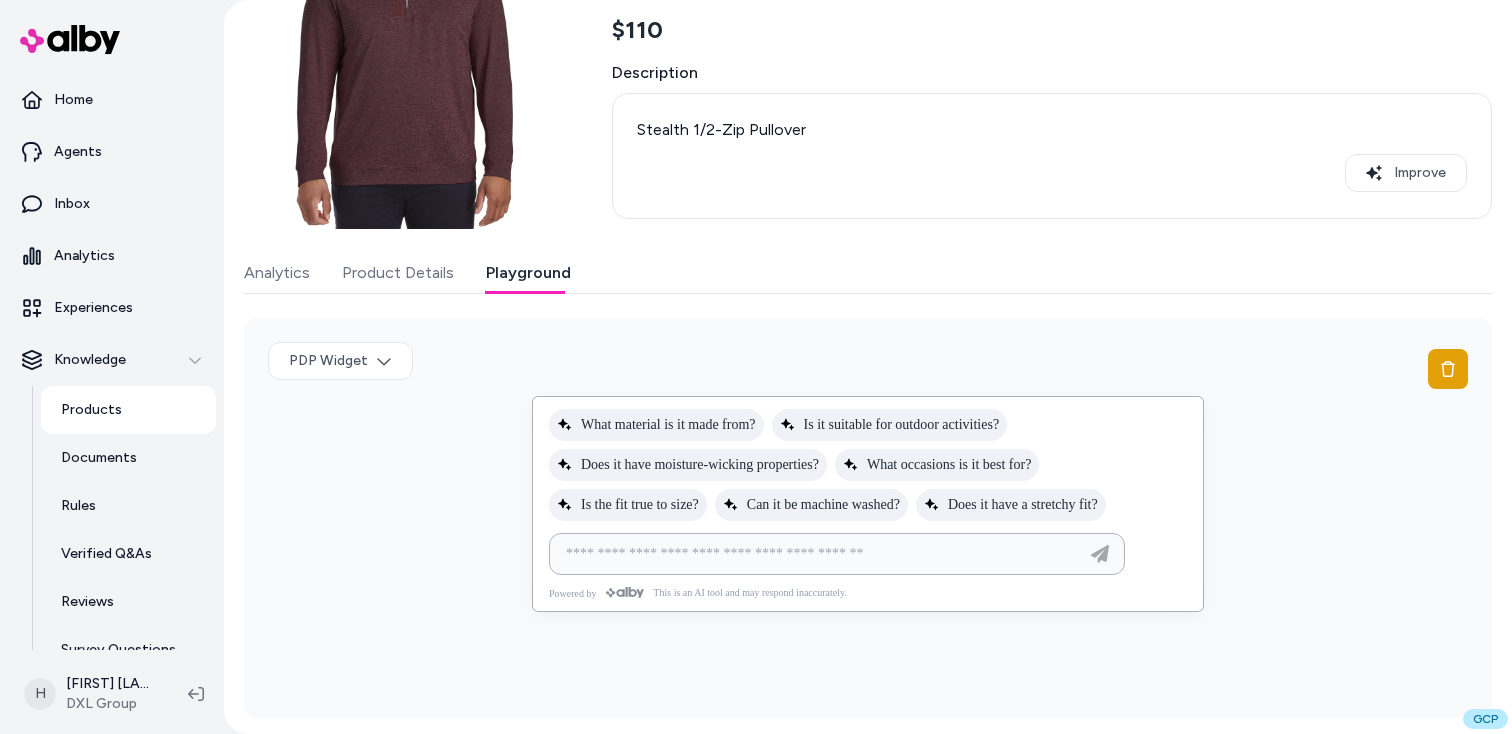 click at bounding box center [817, 554] 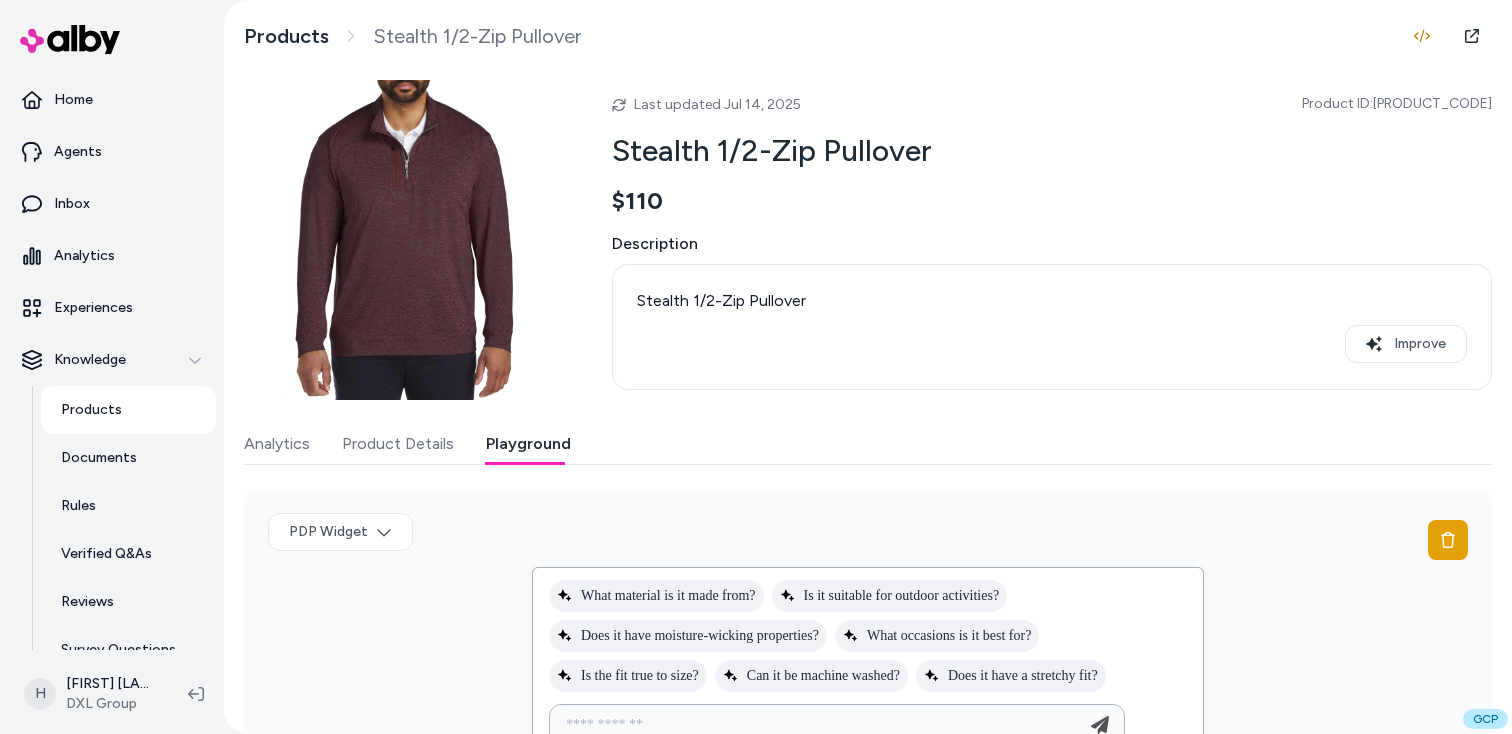 scroll, scrollTop: 171, scrollLeft: 0, axis: vertical 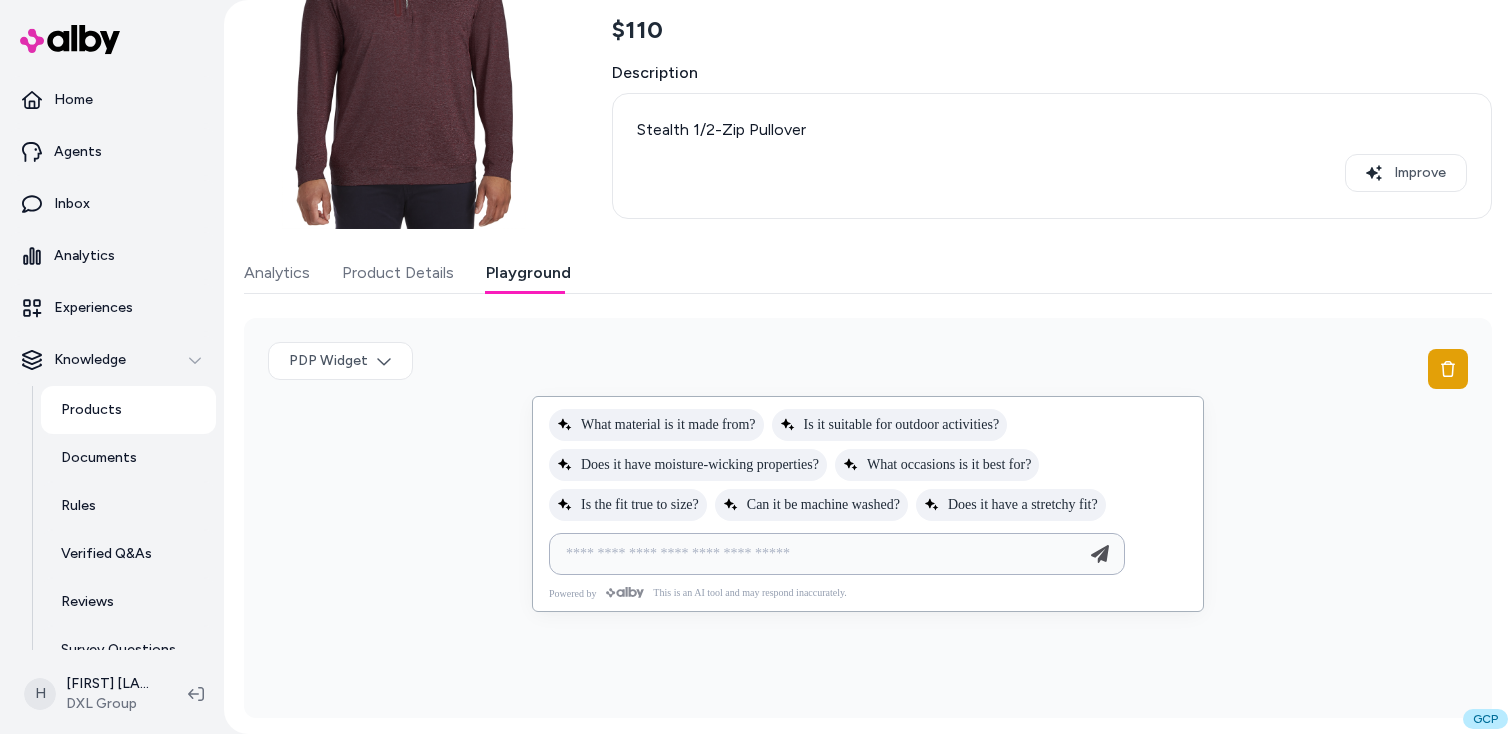 type on "**********" 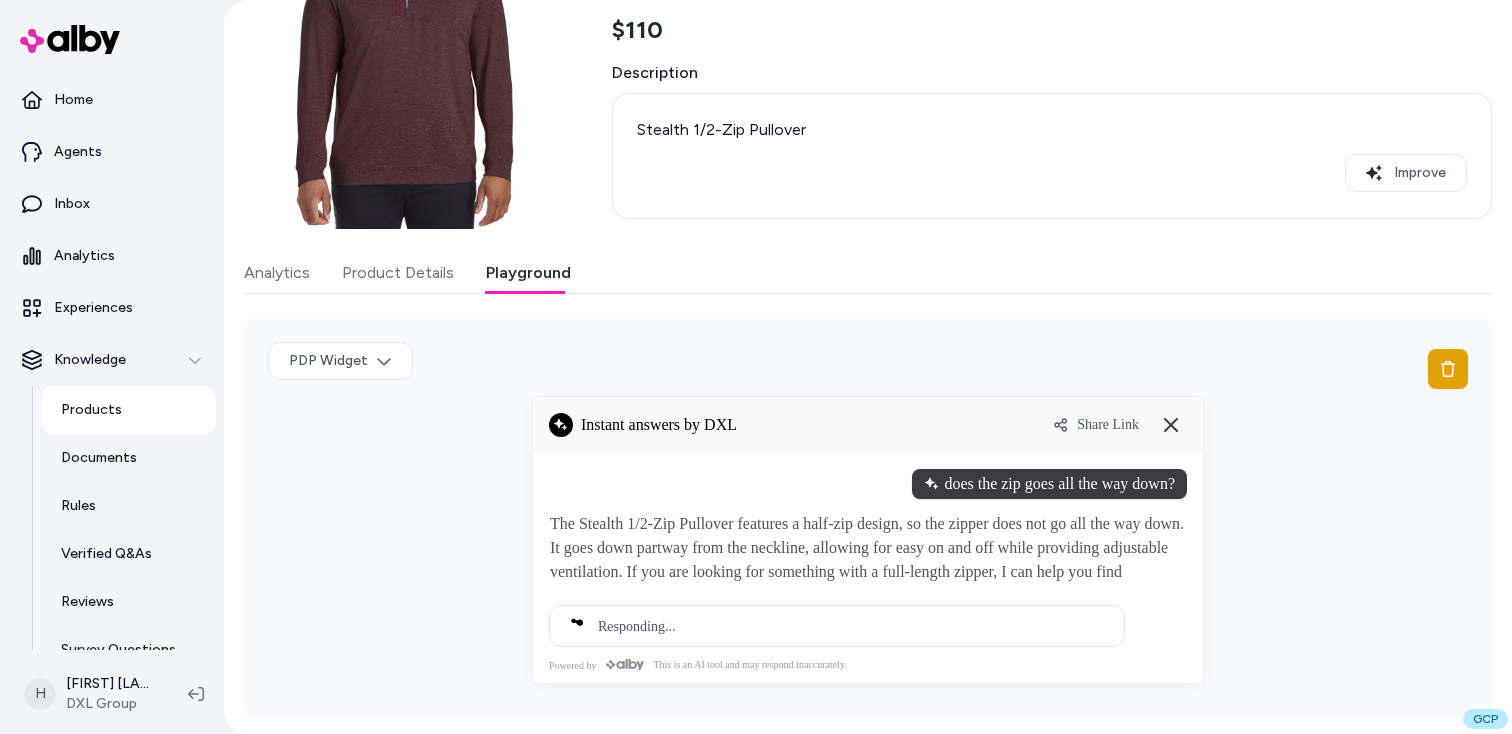 type 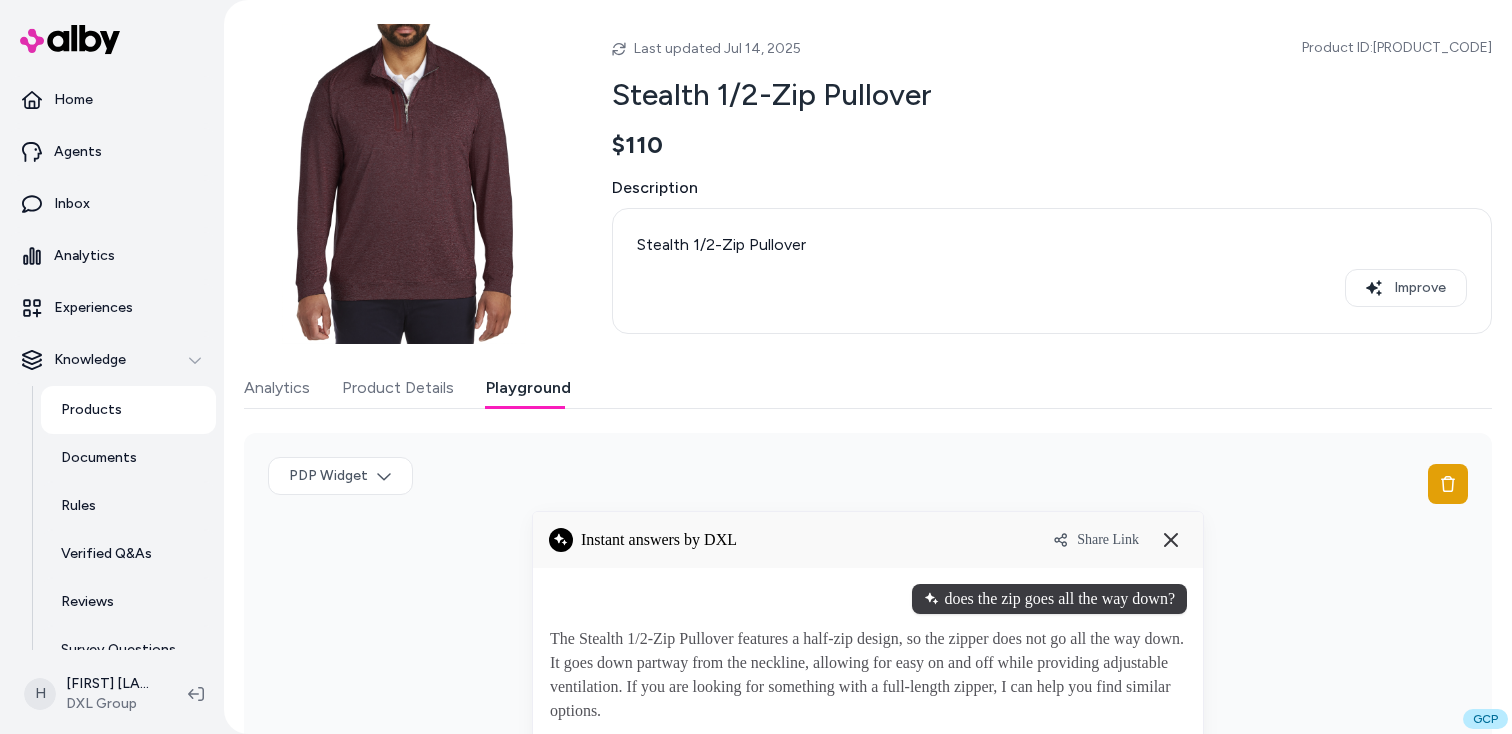 scroll, scrollTop: 0, scrollLeft: 0, axis: both 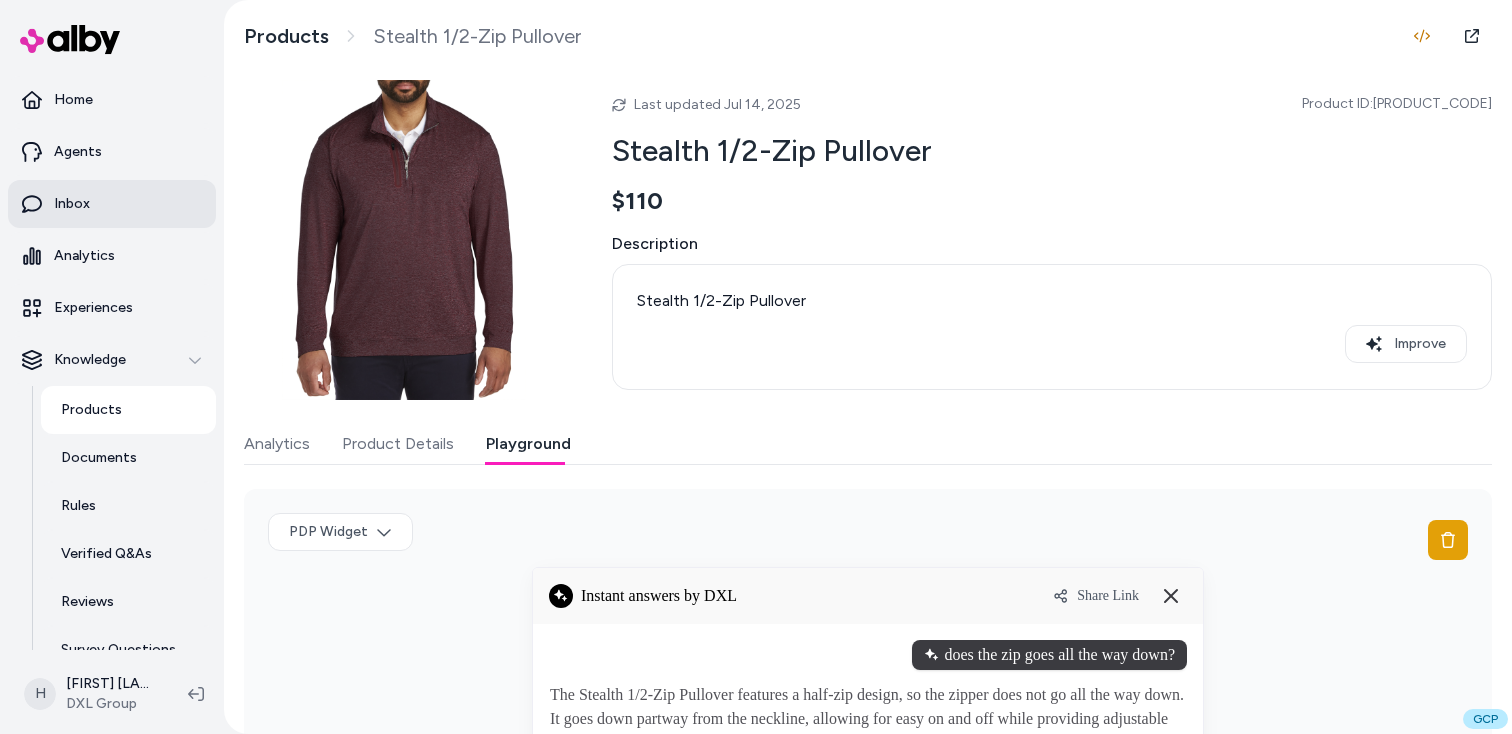 click on "Inbox" at bounding box center [72, 204] 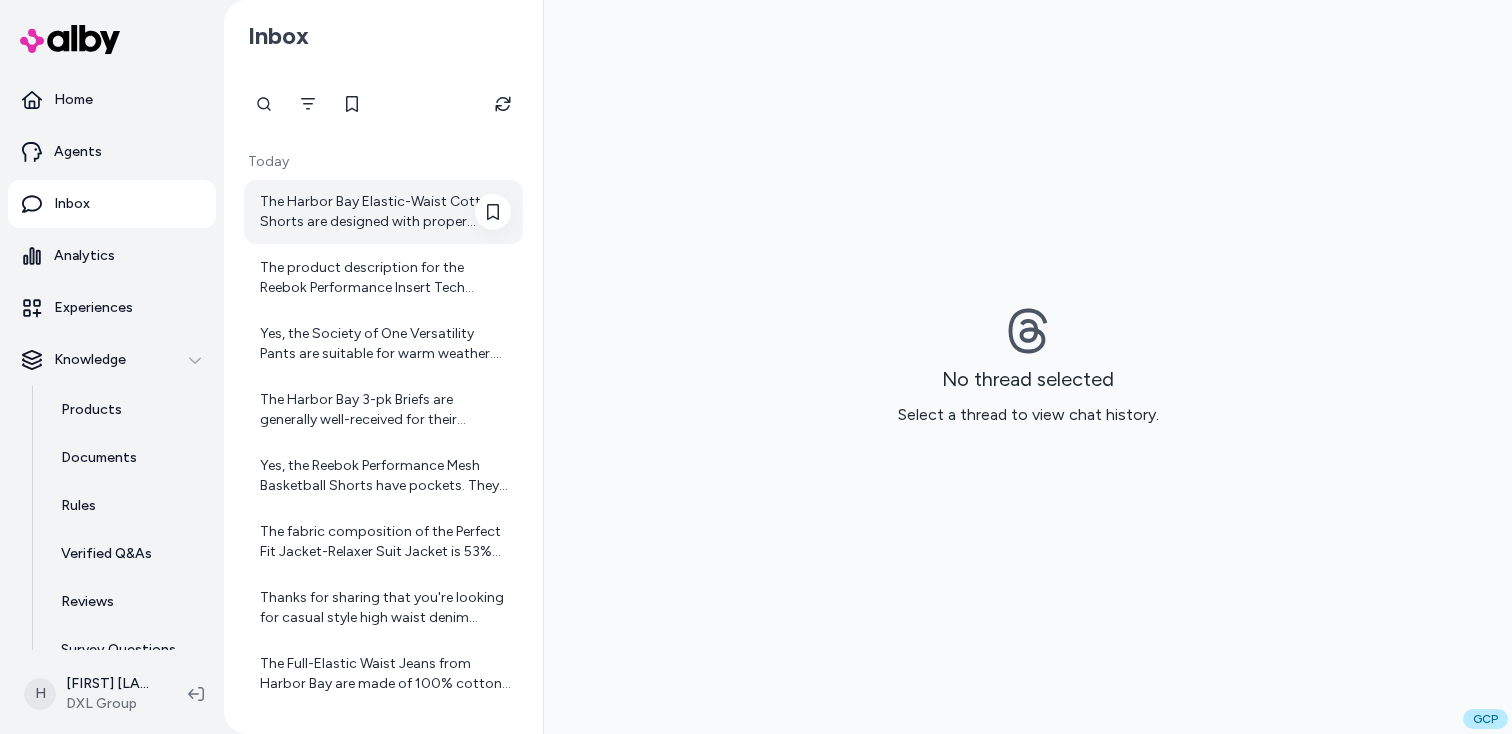 click on "The Harbor Bay Elastic-Waist Cotton Shorts are designed with proper proportions and a flattering fit specifically for Big and Tall guys. While they emphasize comfort with an elasticized waistband and traditional-style pockets, the product details do not explicitly mention a "relaxed fit." They are crafted to offer classic comfort and ease, so they are likely to have a comfortable and accommodating fit but might not be categorized strictly as "relaxed fit." If you want, I can help you explore similar shorts that are labeled as relaxed fit. Would you like that?" at bounding box center [385, 212] 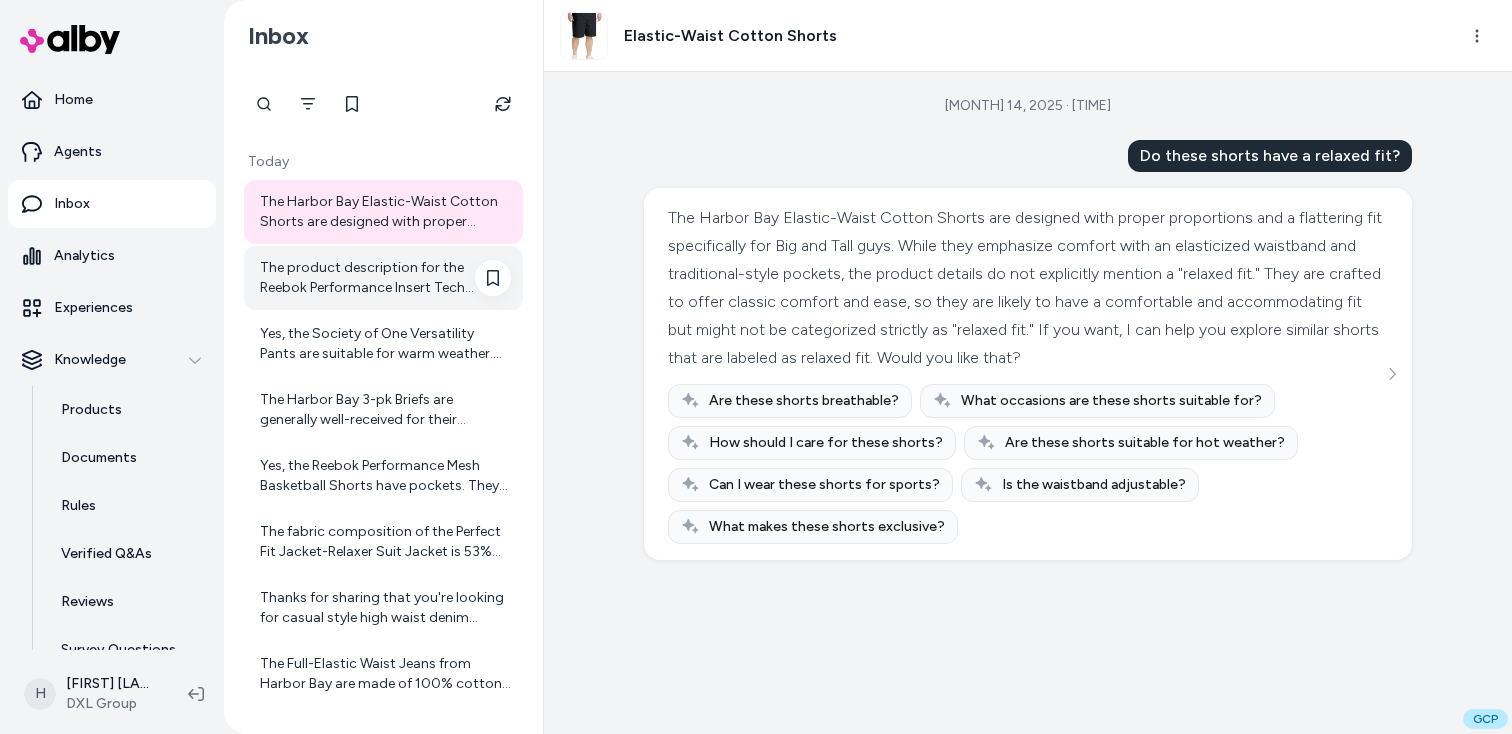 click on "The product description for the Reebok Performance Insert Tech Athletic Shorts does not mention having a lining. They are made from 100% polyester with Speedwick moisture-wicking technology for a soft, lightweight, and breathable feel, but no lining is specified. If you want shorts with a lining, I can help you find options that specifically include that feature. Would you like me to do that?" at bounding box center (385, 278) 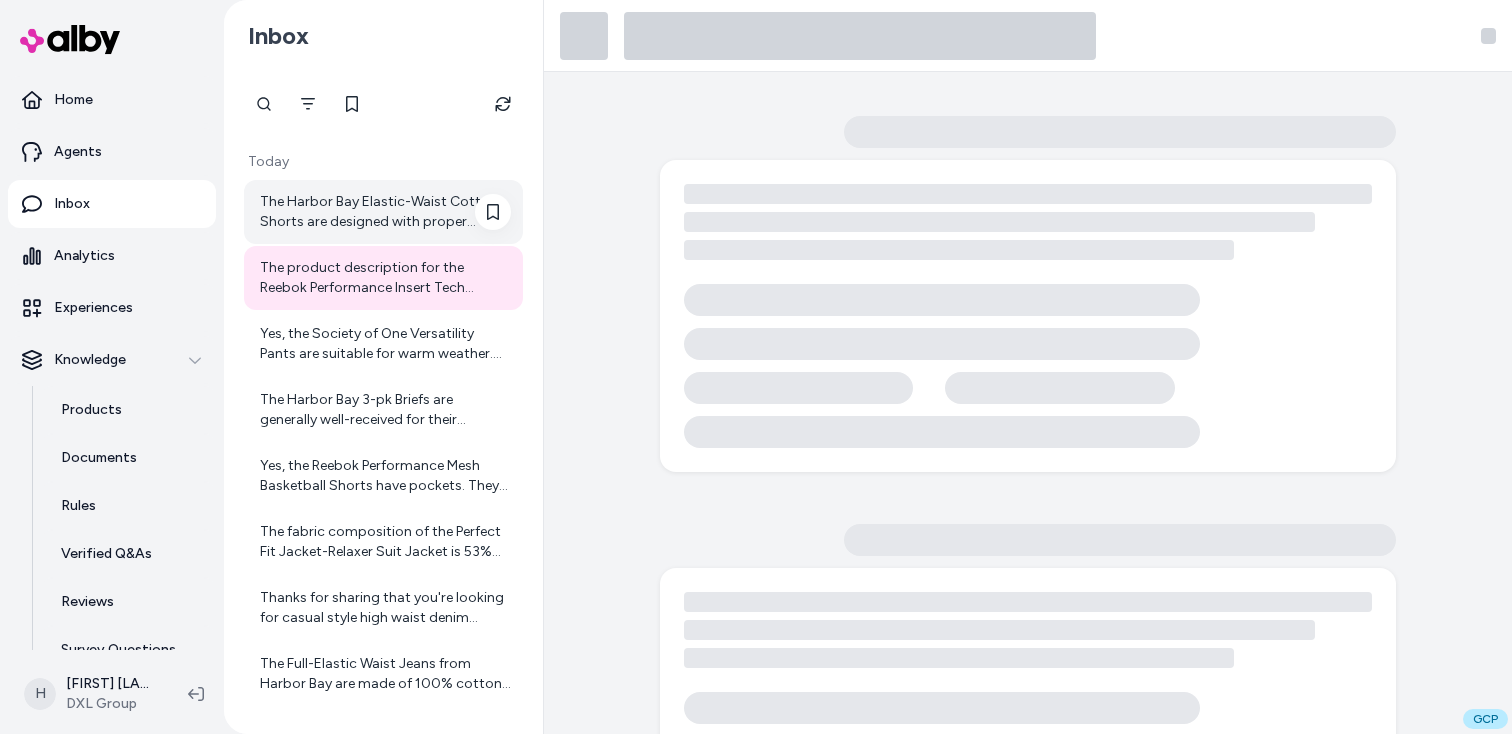 click on "The Harbor Bay Elastic-Waist Cotton Shorts are designed with proper proportions and a flattering fit specifically for Big and Tall guys. While they emphasize comfort with an elasticized waistband and traditional-style pockets, the product details do not explicitly mention a "relaxed fit." They are crafted to offer classic comfort and ease, so they are likely to have a comfortable and accommodating fit but might not be categorized strictly as "relaxed fit." If you want, I can help you explore similar shorts that are labeled as relaxed fit. Would you like that?" at bounding box center [385, 212] 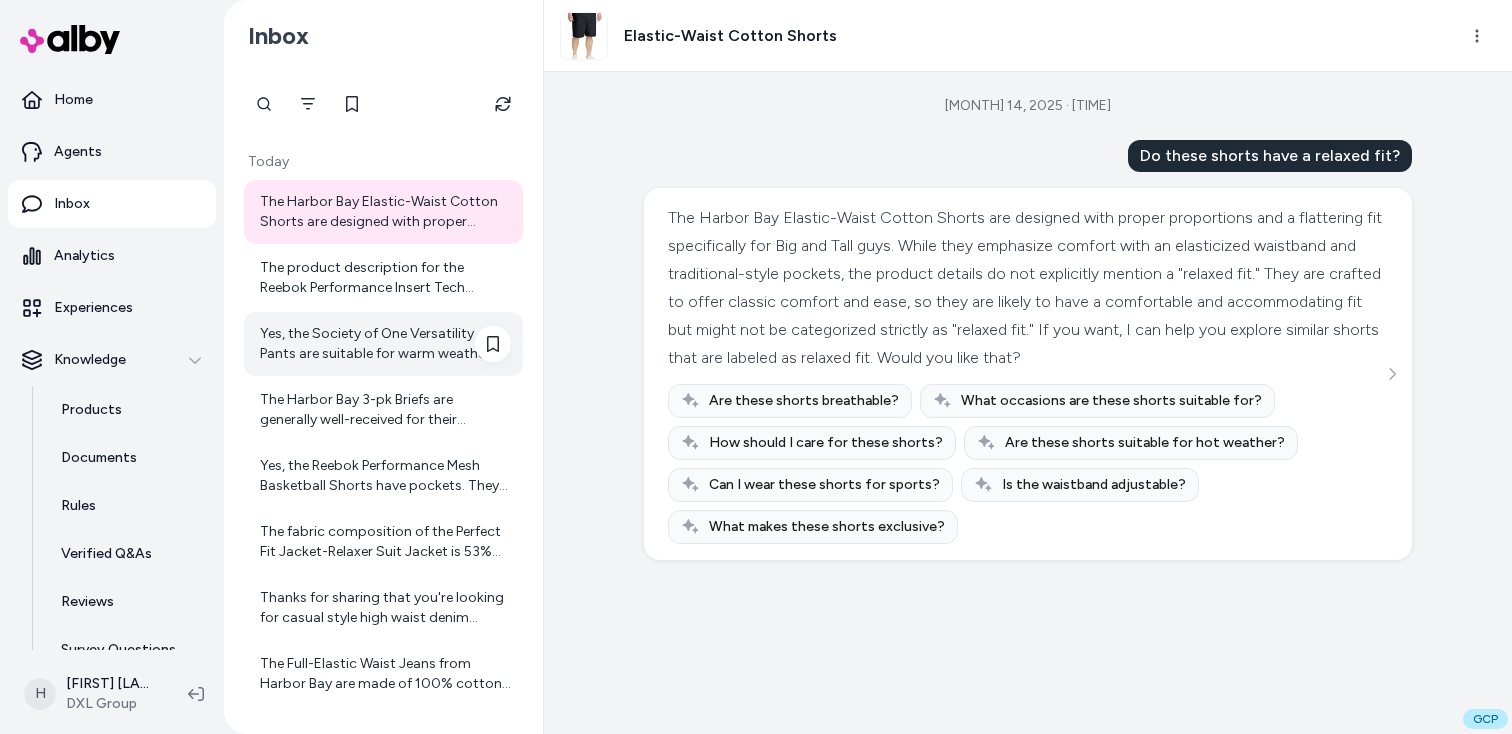 click on "Yes, the Society of One Versatility Pants are suitable for warm weather. They are crafted from lightweight polyester with a good amount of stretch, making them comfortable and breathable. Additionally, they feature moisture-wicking technology that helps keep you cool and dry by drawing moisture away from the skin. This combination makes these pants ideal for staying comfortable in warmer conditions. If you want, I can help you find other items that complement these pants for warm weather. Just let me know!" at bounding box center (385, 344) 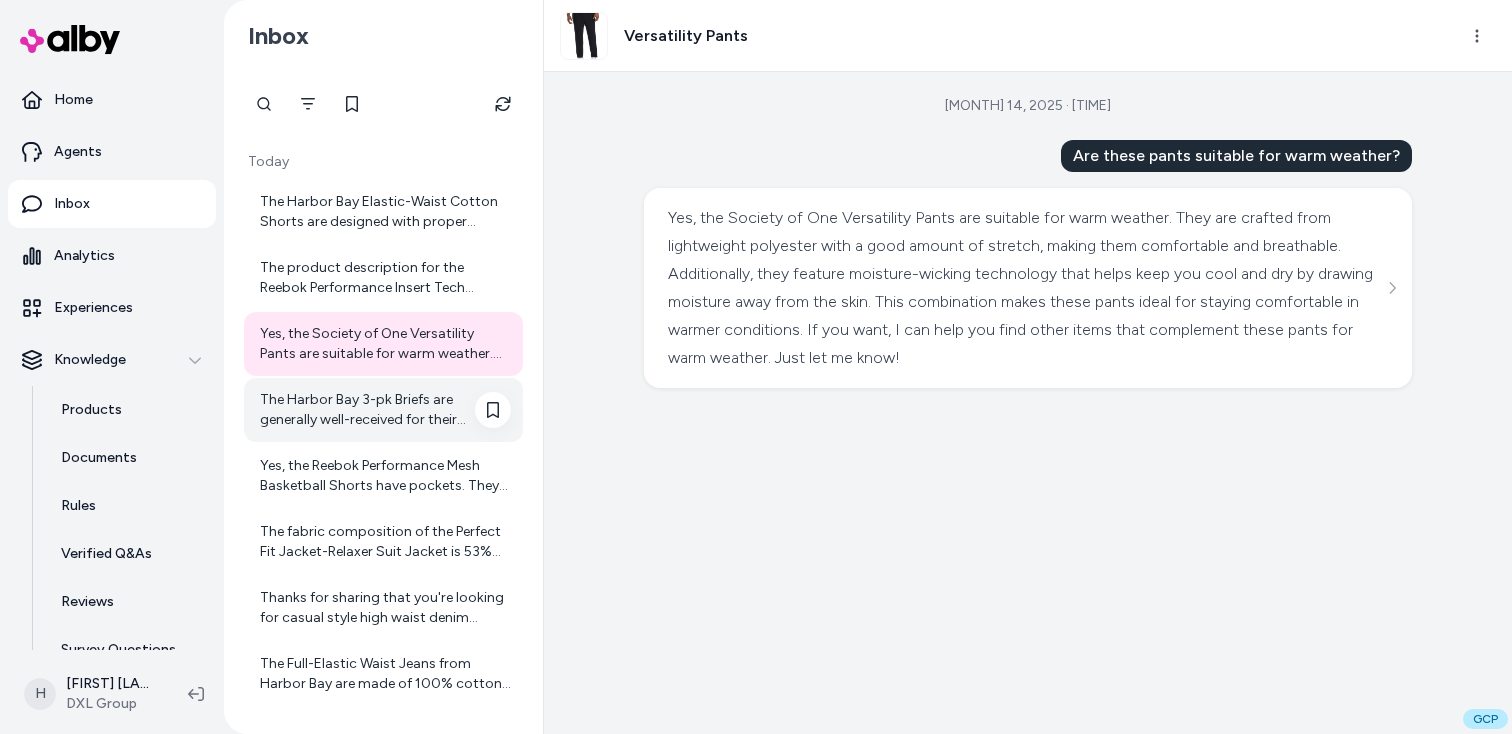 click on "The Harbor Bay 3-pk Briefs are generally well-received for their comfort and quality. Many users find them comfortable and well-made, appreciating the soft cotton fabric and wide waistband. However, some users have reported issues with sizing, noting that the briefs may fit larger than expected. There are also a few concerns about durability, with some users experiencing issues with seams and holes forming after washing." at bounding box center [385, 410] 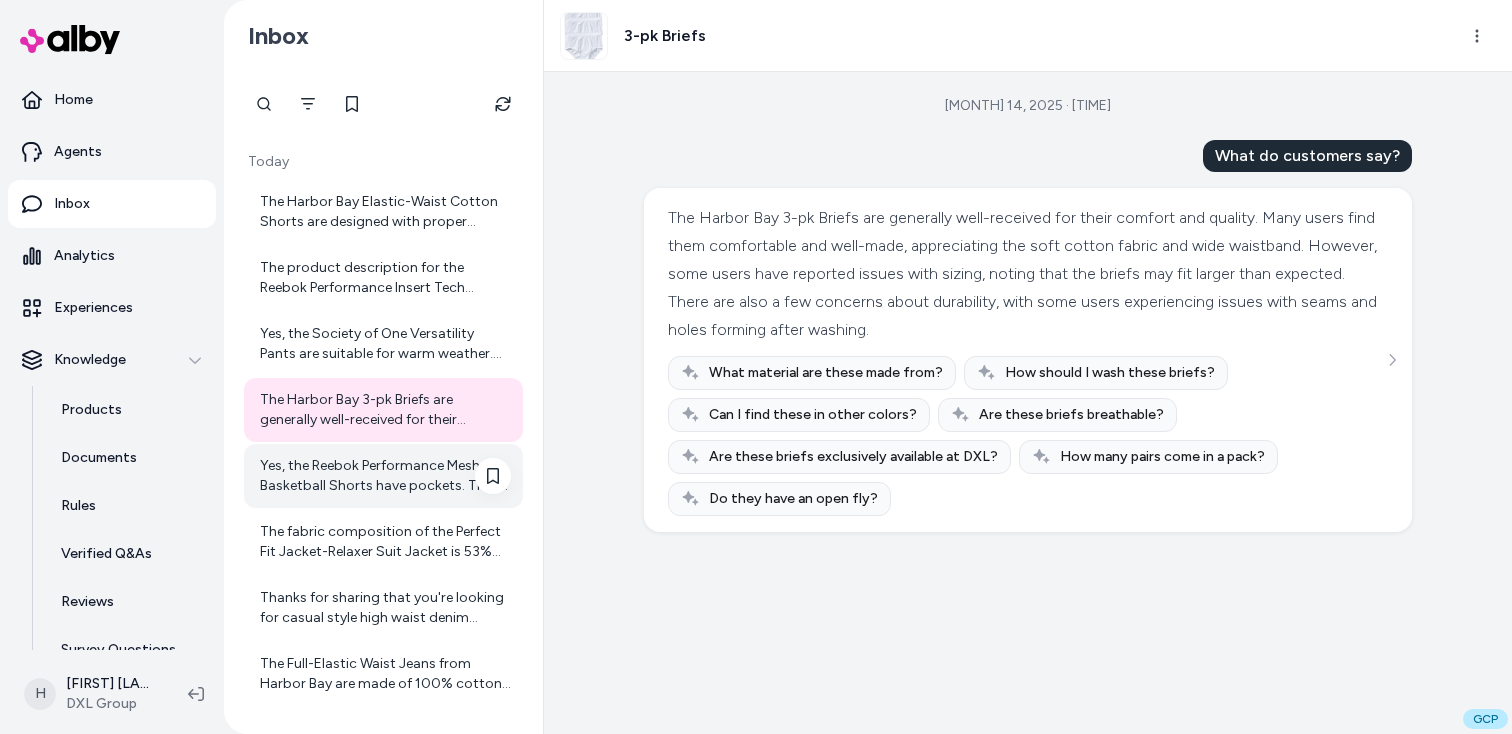 click on "Yes, the Reebok Performance Mesh Basketball Shorts have pockets. They feature side pockets as well as a back zip pocket for convenience. If you want to explore similar activewear with pockets, I can help you find other options from our collection." at bounding box center [383, 476] 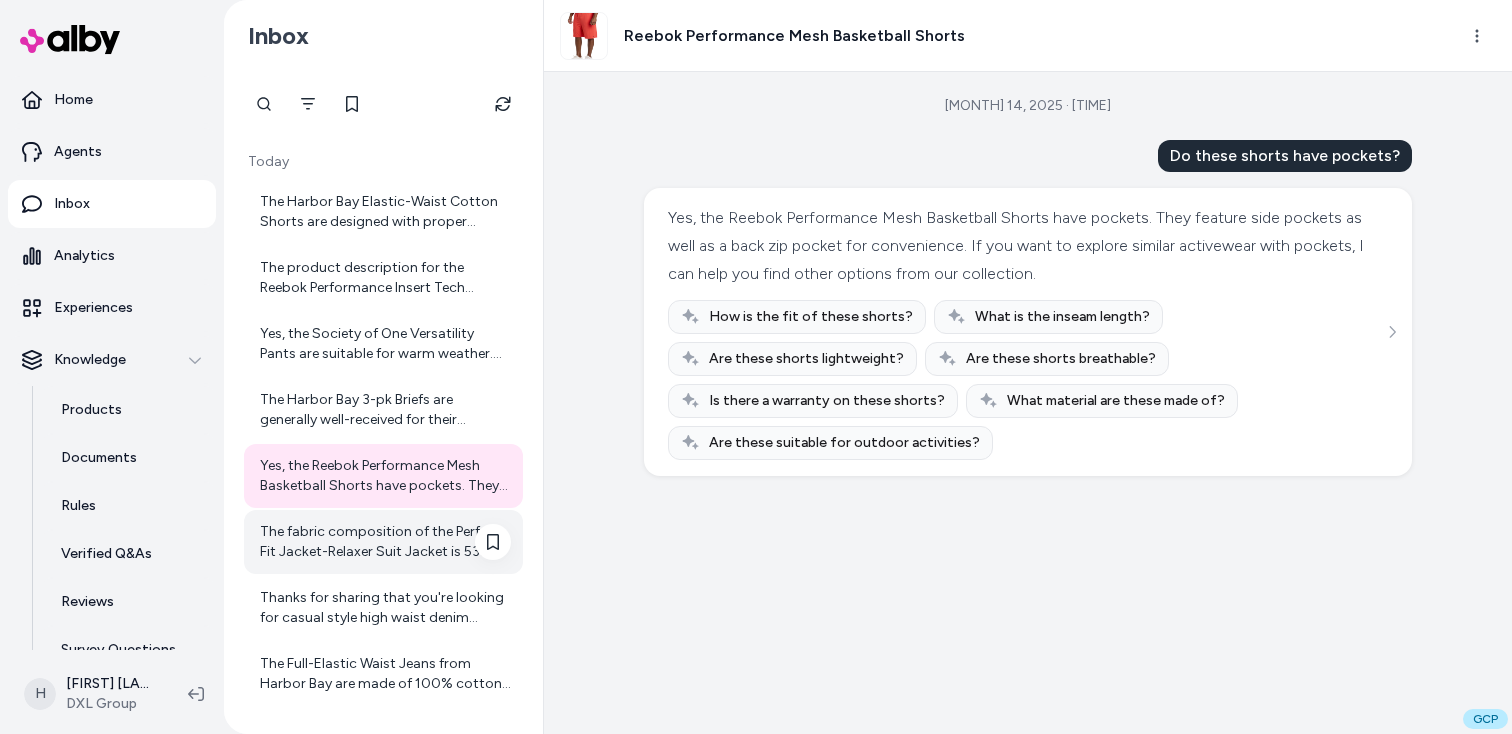 click on "The fabric composition of the Perfect Fit Jacket-Relaxer Suit Jacket is 53% polyester, 43% wool, and 4% elastane. The lining is 100% polyester. If you need more details or have other questions, feel free to ask!" at bounding box center (385, 542) 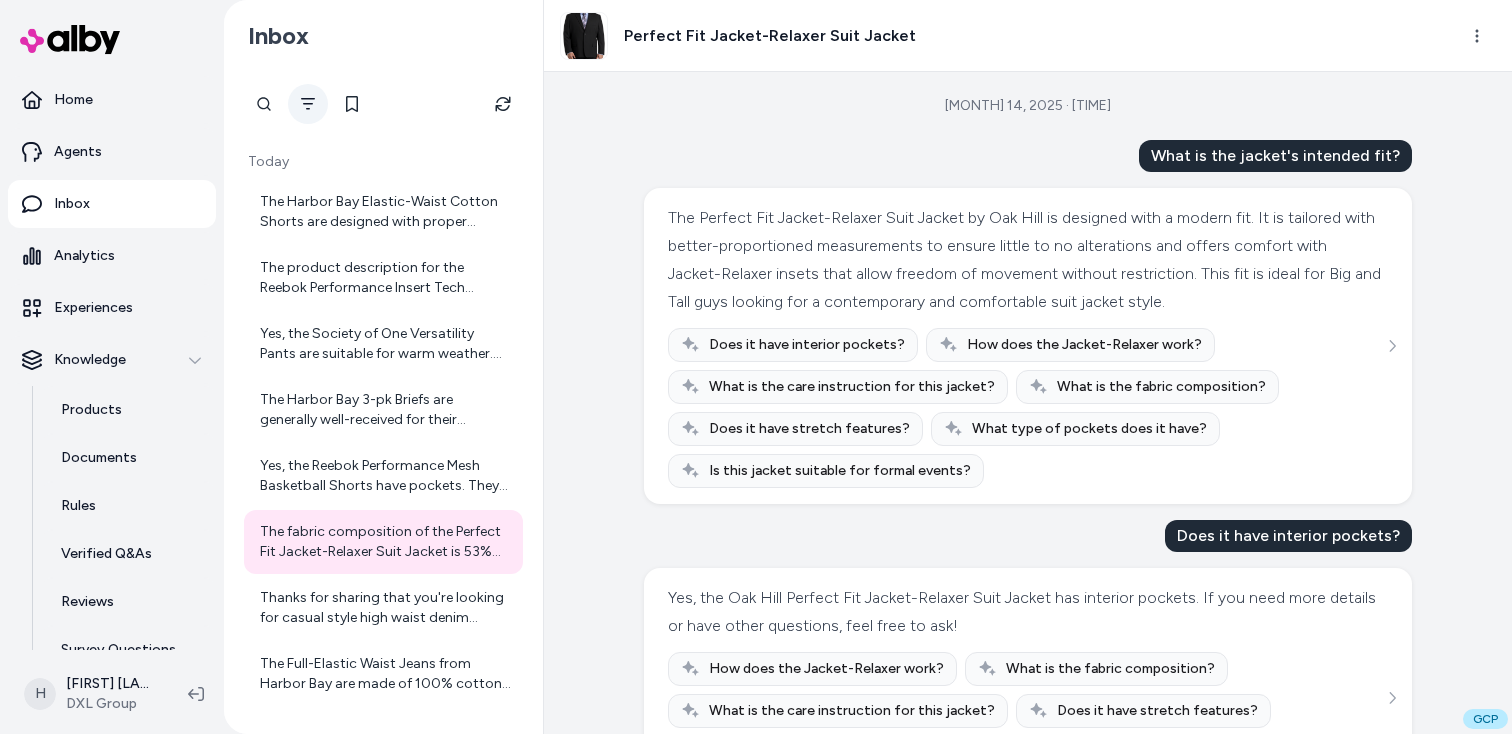 click at bounding box center (308, 104) 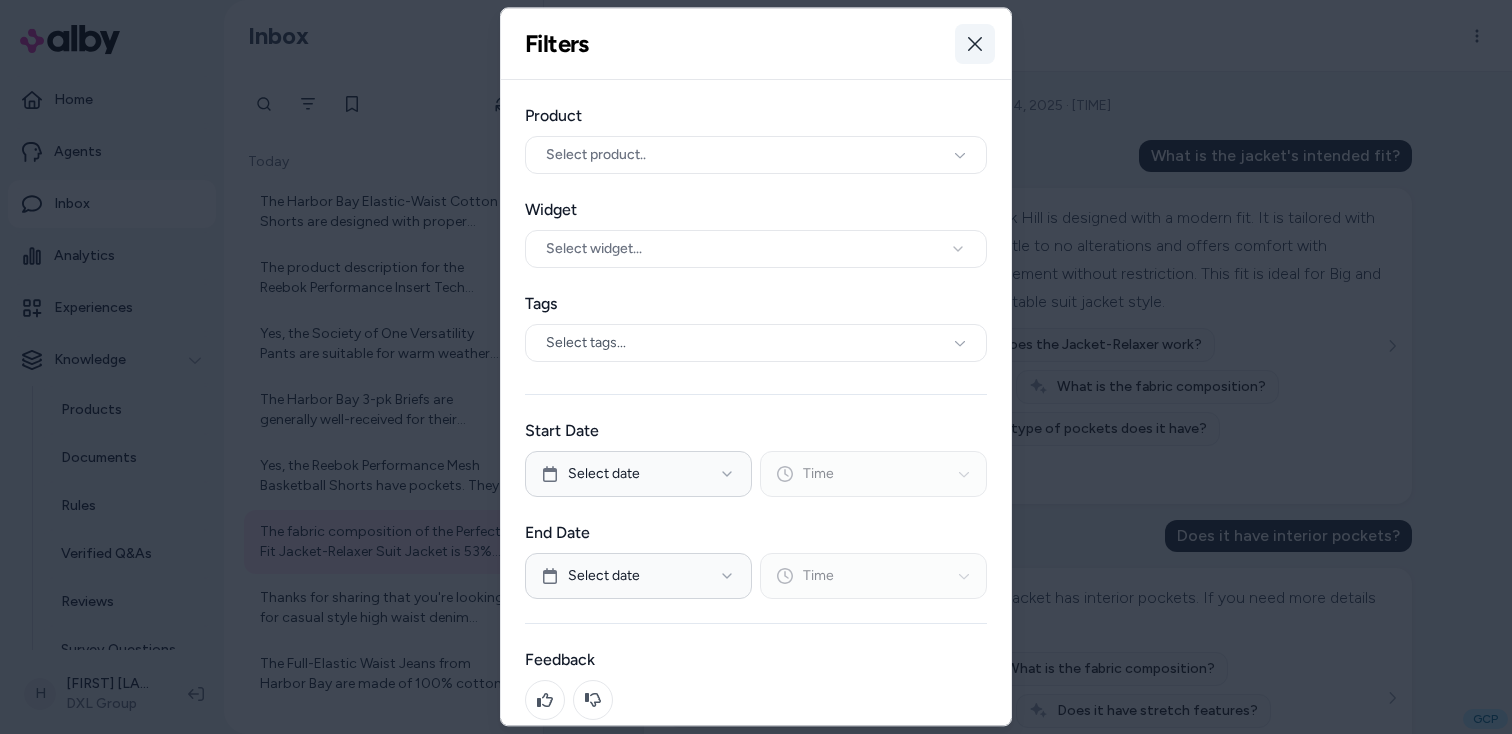 click 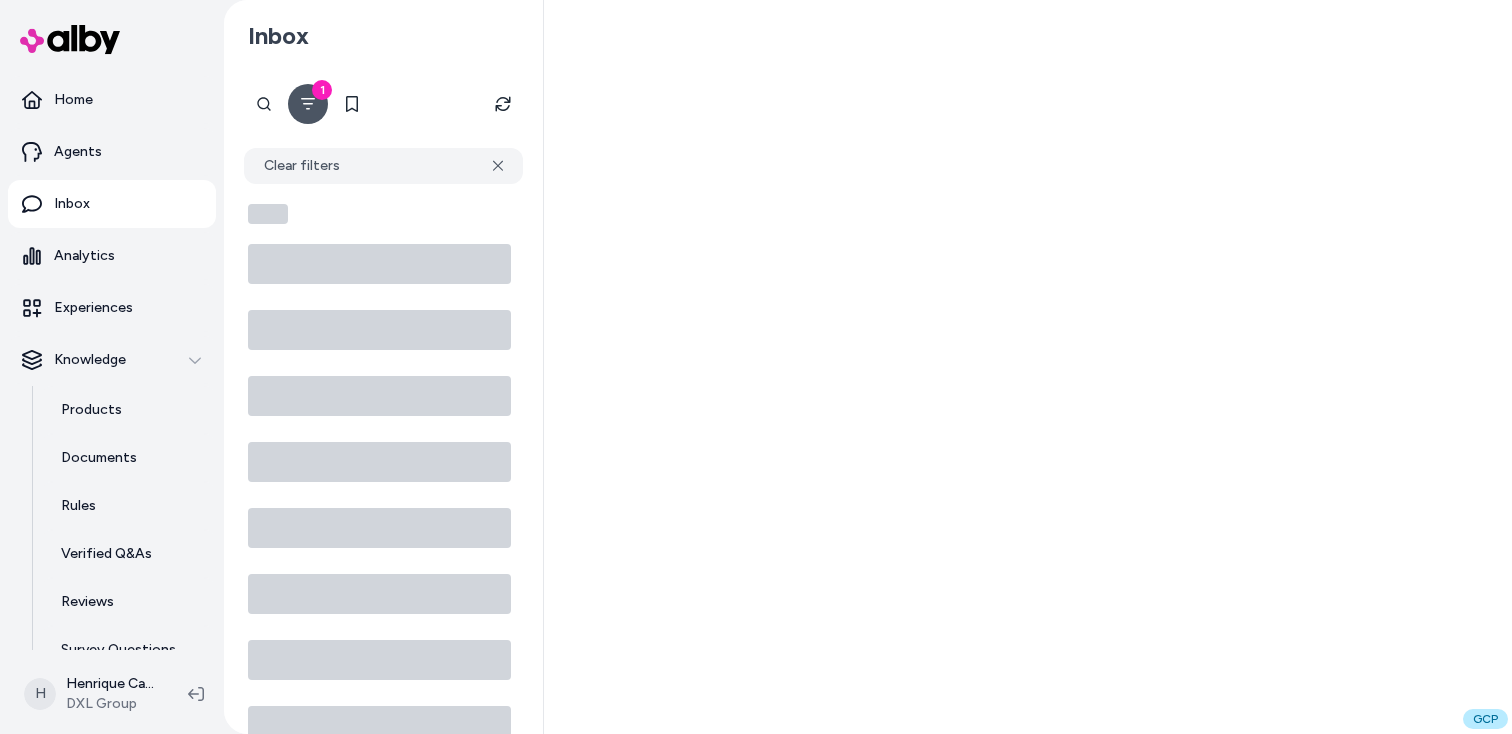 scroll, scrollTop: 0, scrollLeft: 0, axis: both 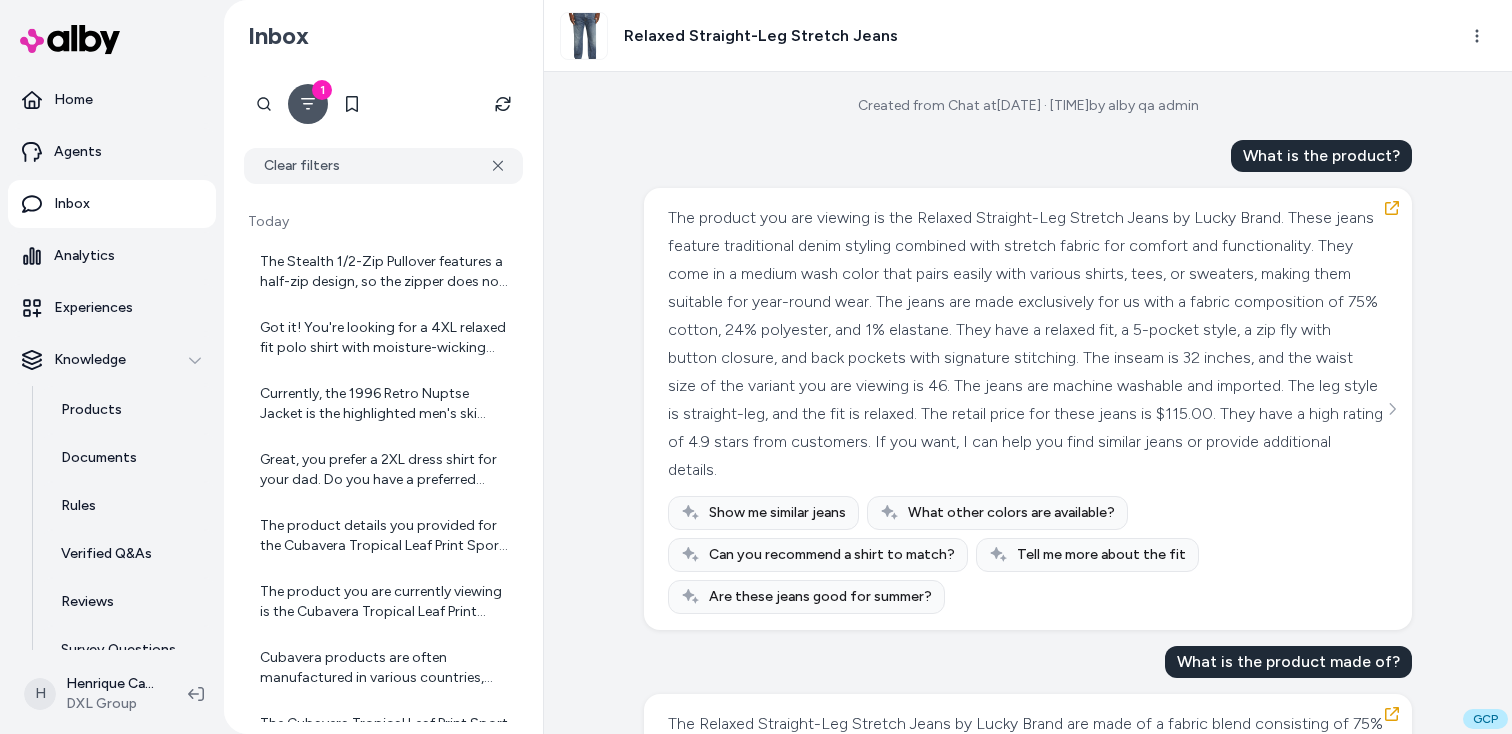 drag, startPoint x: 800, startPoint y: 103, endPoint x: 1249, endPoint y: 103, distance: 449 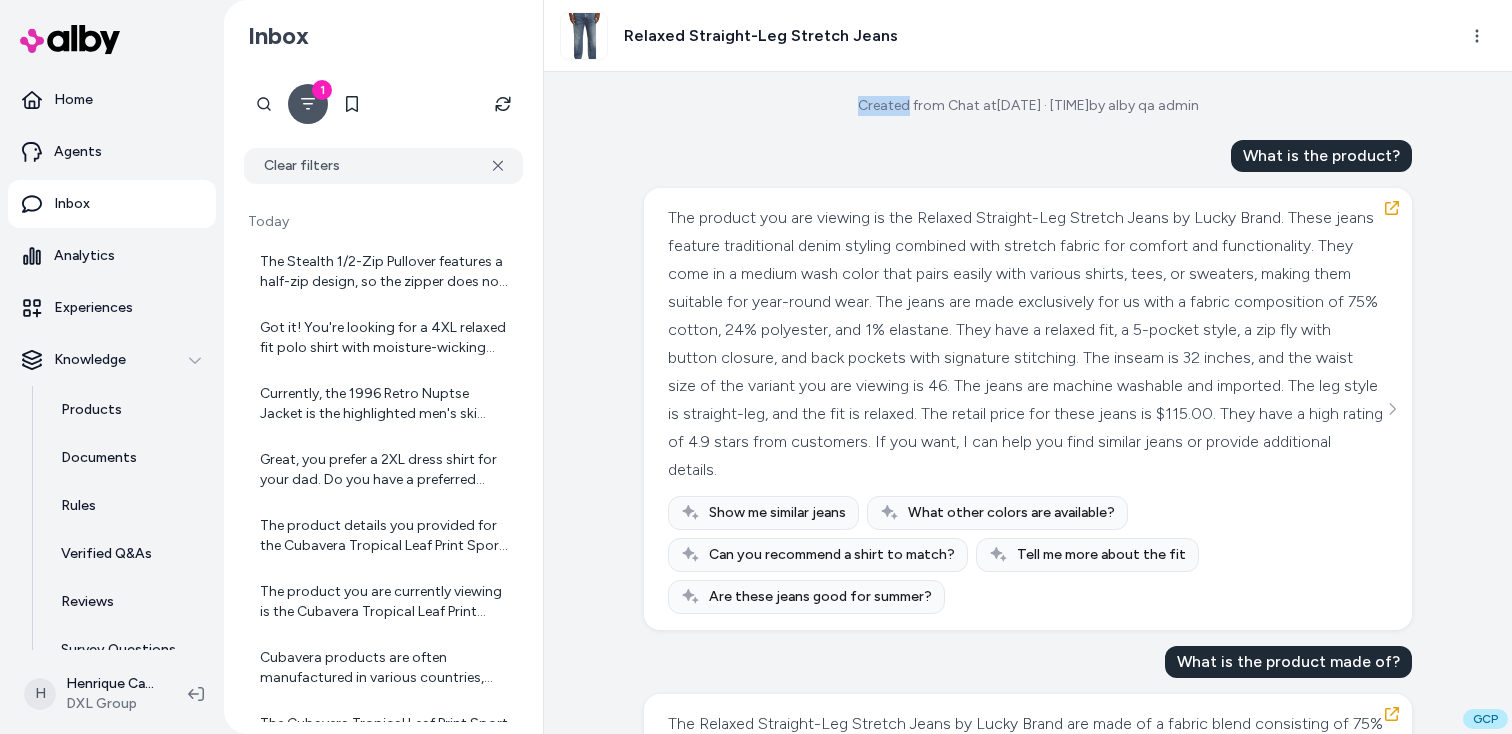 click on "Created from Chat at  [DATE] · [TIME]  by [USER] What is the product? The product you are viewing is the Relaxed Straight-Leg Stretch Jeans by Lucky Brand. These jeans feature traditional denim styling combined with stretch fabric for comfort and functionality. They come in a medium wash color that pairs easily with various shirts, tees, or sweaters, making them suitable for year-round wear. The jeans are made exclusively for us with a fabric composition of 75% cotton, 24% polyester, and 1% elastane. They have a relaxed fit, a 5-pocket style, a zip fly with button closure, and back pockets with signature stitching. The inseam is 32 inches, and the waist size of the variant you are viewing is 46. The jeans are machine washable and imported. The leg style is straight-leg, and the fit is relaxed. The retail price for these jeans is $115.00. They have a high rating of 4.9 stars from customers. If you want, I can help you find similar jeans or provide additional details.   Show me similar jeans" at bounding box center [1028, 403] 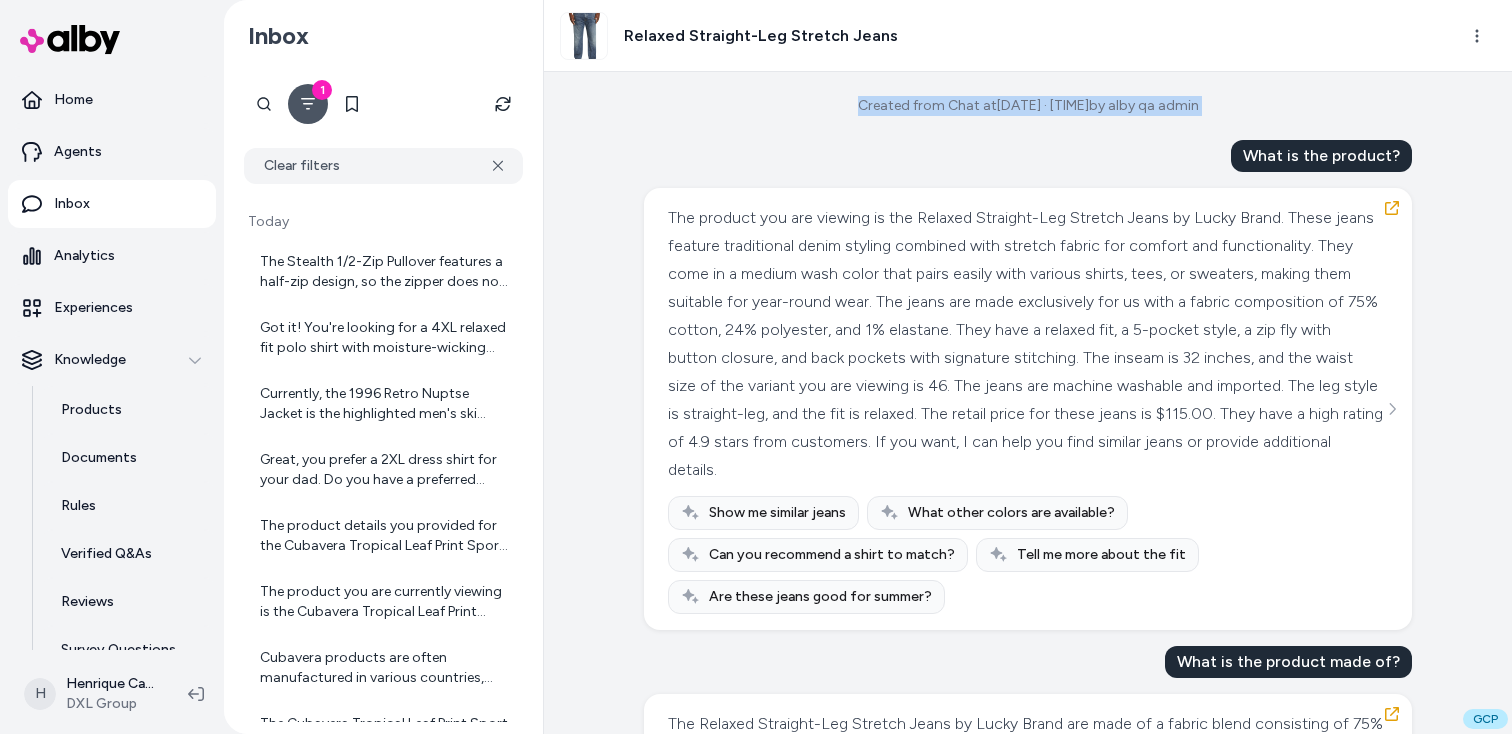 click on "Created from Chat at  [DATE] · [TIME]  by [USER] What is the product? The product you are viewing is the Relaxed Straight-Leg Stretch Jeans by Lucky Brand. These jeans feature traditional denim styling combined with stretch fabric for comfort and functionality. They come in a medium wash color that pairs easily with various shirts, tees, or sweaters, making them suitable for year-round wear. The jeans are made exclusively for us with a fabric composition of 75% cotton, 24% polyester, and 1% elastane. They have a relaxed fit, a 5-pocket style, a zip fly with button closure, and back pockets with signature stitching. The inseam is 32 inches, and the waist size of the variant you are viewing is 46. The jeans are machine washable and imported. The leg style is straight-leg, and the fit is relaxed. The retail price for these jeans is $115.00. They have a high rating of 4.9 stars from customers. If you want, I can help you find similar jeans or provide additional details.   Show me similar jeans" at bounding box center (1028, 403) 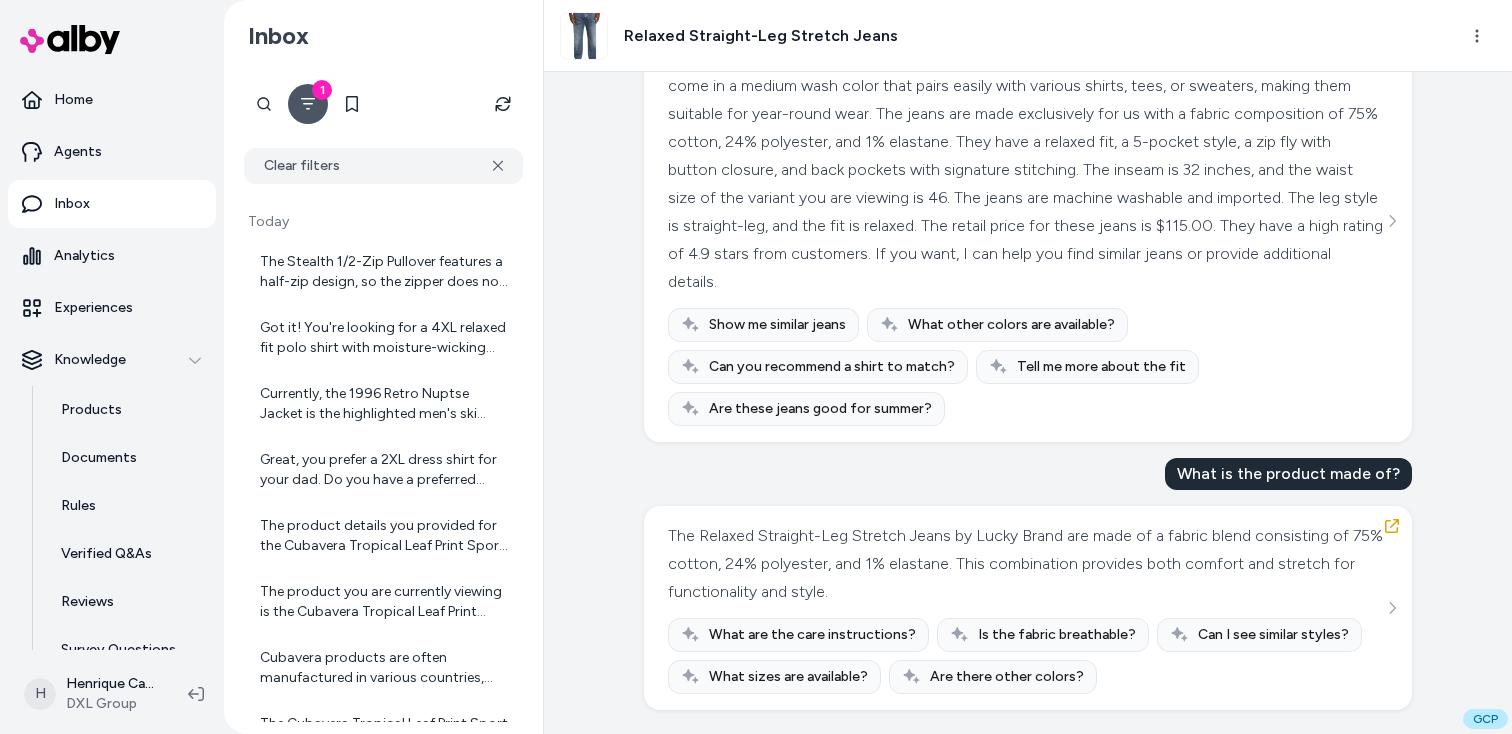 scroll, scrollTop: 0, scrollLeft: 0, axis: both 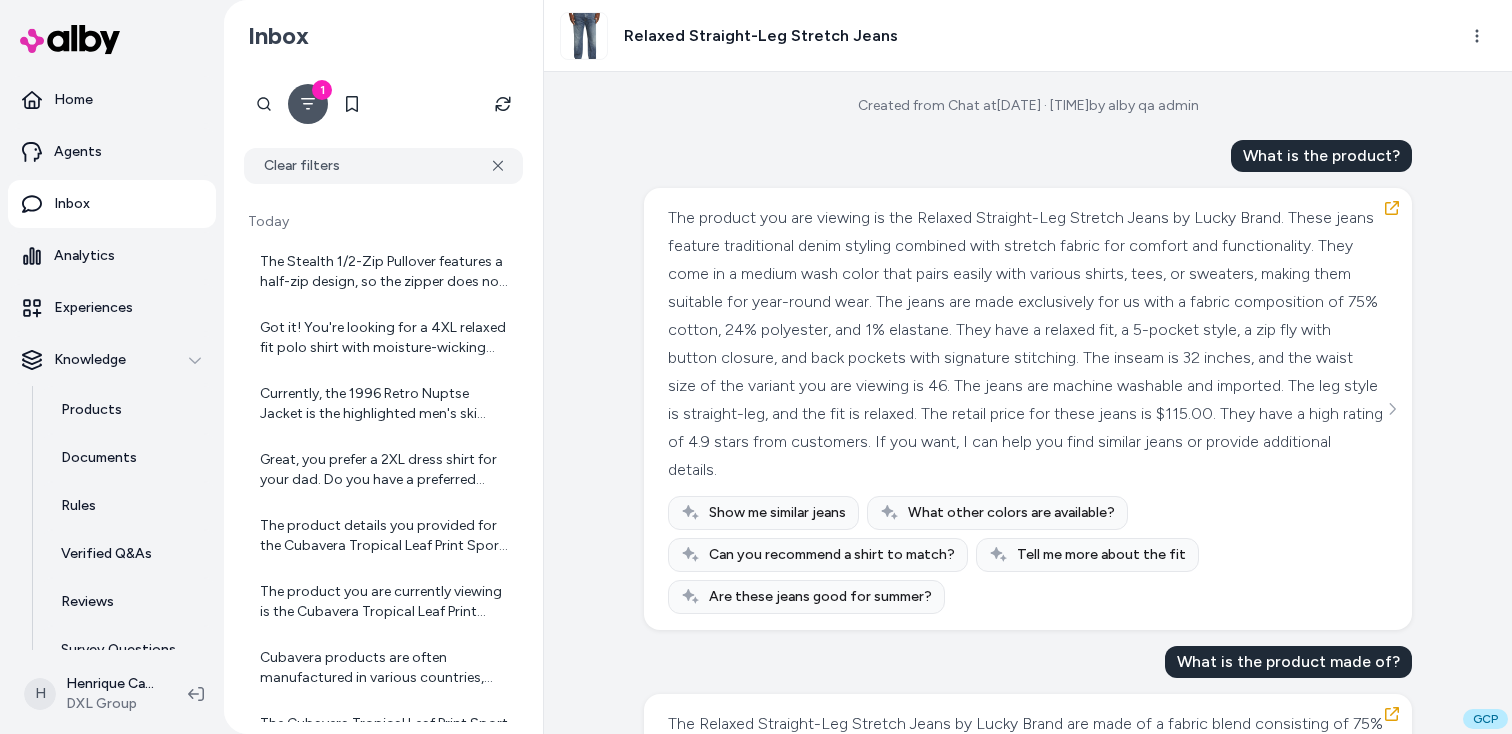 drag, startPoint x: 1061, startPoint y: 108, endPoint x: 1228, endPoint y: 108, distance: 167 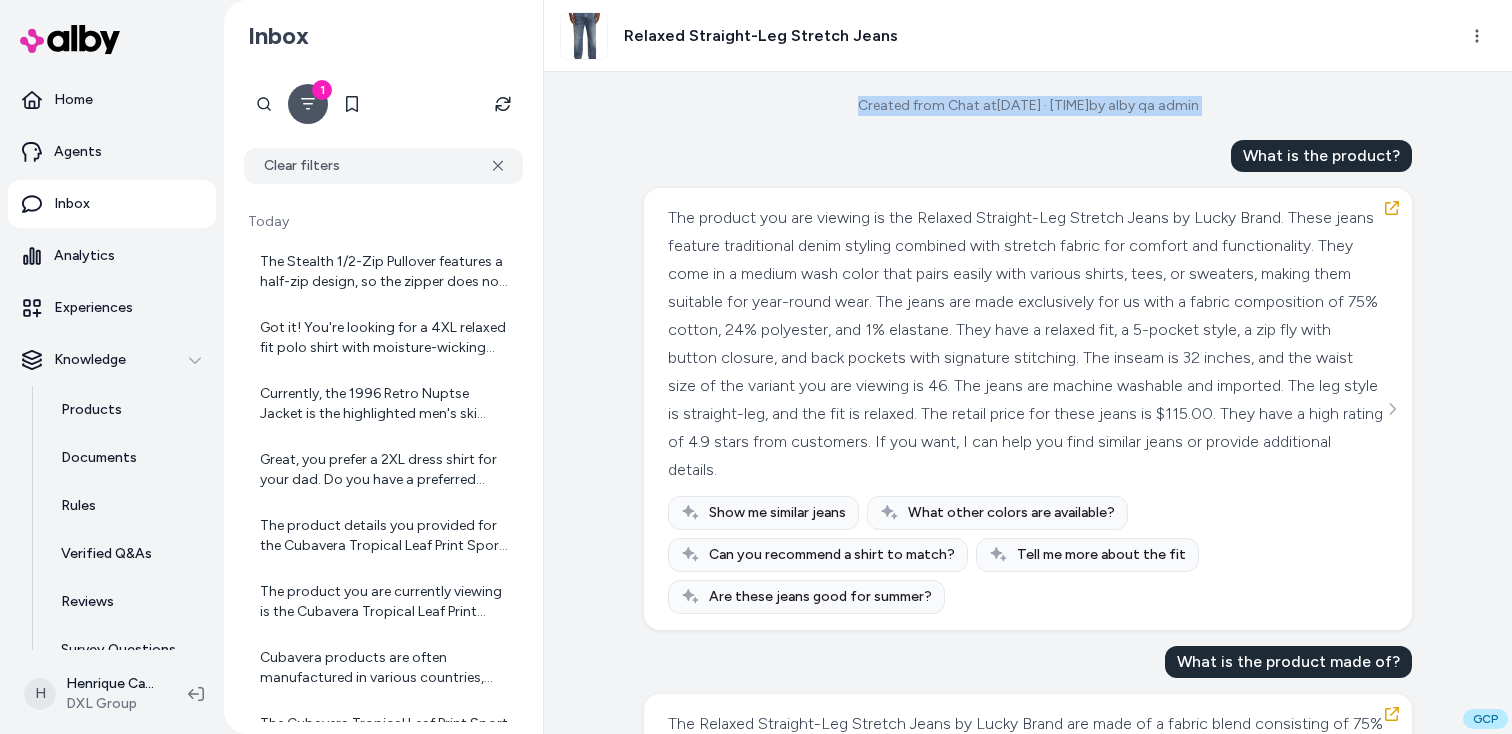 click on "Created from Chat at  [DATE] · [TIME]  by [USER] What is the product? The product you are viewing is the Relaxed Straight-Leg Stretch Jeans by Lucky Brand. These jeans feature traditional denim styling combined with stretch fabric for comfort and functionality. They come in a medium wash color that pairs easily with various shirts, tees, or sweaters, making them suitable for year-round wear. The jeans are made exclusively for us with a fabric composition of 75% cotton, 24% polyester, and 1% elastane. They have a relaxed fit, a 5-pocket style, a zip fly with button closure, and back pockets with signature stitching. The inseam is 32 inches, and the waist size of the variant you are viewing is 46. The jeans are machine washable and imported. The leg style is straight-leg, and the fit is relaxed. The retail price for these jeans is $115.00. They have a high rating of 4.9 stars from customers. If you want, I can help you find similar jeans or provide additional details.   Show me similar jeans" at bounding box center (1028, 403) 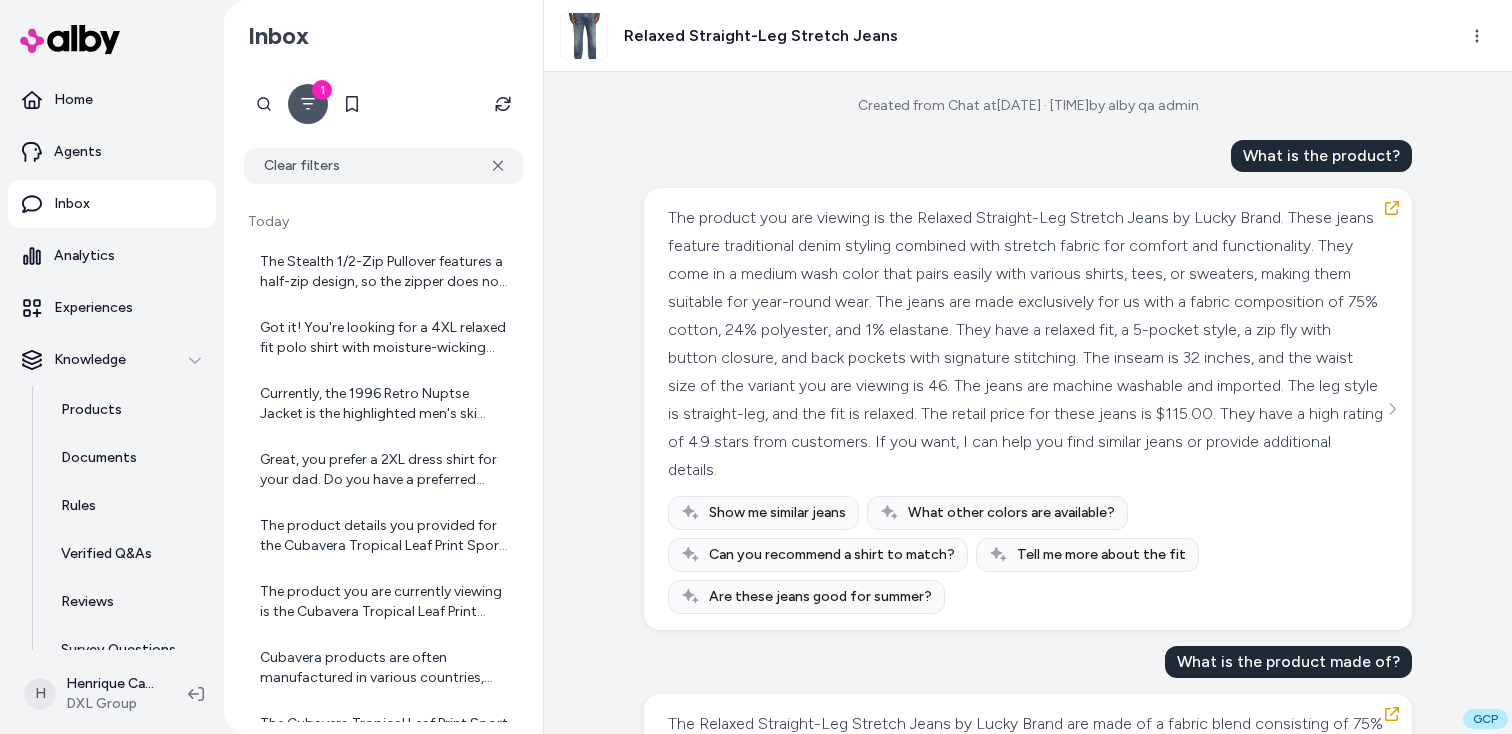 click on "Created from Chat at  [DATE] · [TIME]  by [USER] What is the product? The product you are viewing is the Relaxed Straight-Leg Stretch Jeans by Lucky Brand. These jeans feature traditional denim styling combined with stretch fabric for comfort and functionality. They come in a medium wash color that pairs easily with various shirts, tees, or sweaters, making them suitable for year-round wear. The jeans are made exclusively for us with a fabric composition of 75% cotton, 24% polyester, and 1% elastane. They have a relaxed fit, a 5-pocket style, a zip fly with button closure, and back pockets with signature stitching. The inseam is 32 inches, and the waist size of the variant you are viewing is 46. The jeans are machine washable and imported. The leg style is straight-leg, and the fit is relaxed. The retail price for these jeans is $115.00. They have a high rating of 4.9 stars from customers. If you want, I can help you find similar jeans or provide additional details.   Show me similar jeans" at bounding box center (1028, 403) 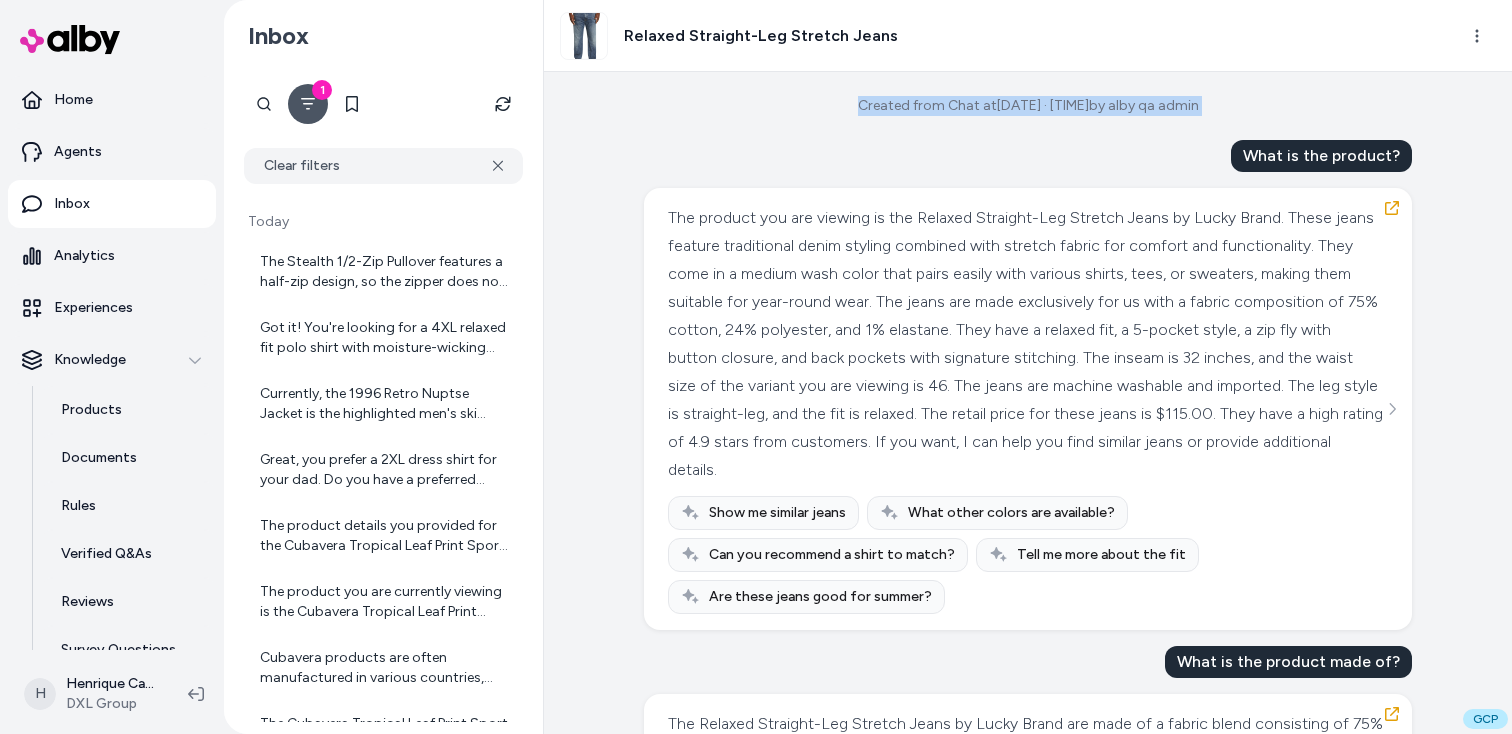 click on "Created from Chat at  [DATE] · [TIME]  by [USER] What is the product? The product you are viewing is the Relaxed Straight-Leg Stretch Jeans by Lucky Brand. These jeans feature traditional denim styling combined with stretch fabric for comfort and functionality. They come in a medium wash color that pairs easily with various shirts, tees, or sweaters, making them suitable for year-round wear. The jeans are made exclusively for us with a fabric composition of 75% cotton, 24% polyester, and 1% elastane. They have a relaxed fit, a 5-pocket style, a zip fly with button closure, and back pockets with signature stitching. The inseam is 32 inches, and the waist size of the variant you are viewing is 46. The jeans are machine washable and imported. The leg style is straight-leg, and the fit is relaxed. The retail price for these jeans is $115.00. They have a high rating of 4.9 stars from customers. If you want, I can help you find similar jeans or provide additional details.   Show me similar jeans" at bounding box center [1028, 403] 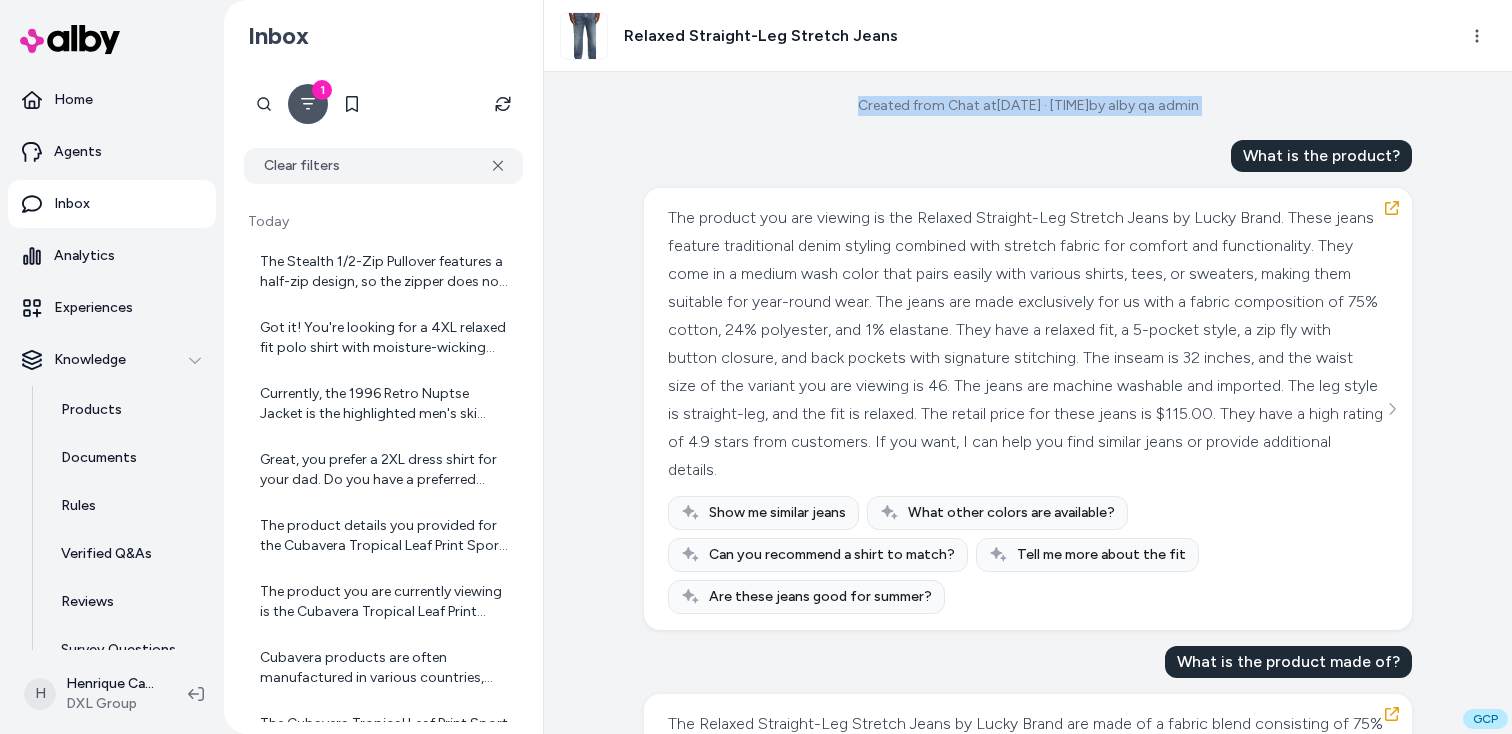 click on "Created from Chat at  [DATE] · [TIME]  by [USER]" at bounding box center [1028, 106] 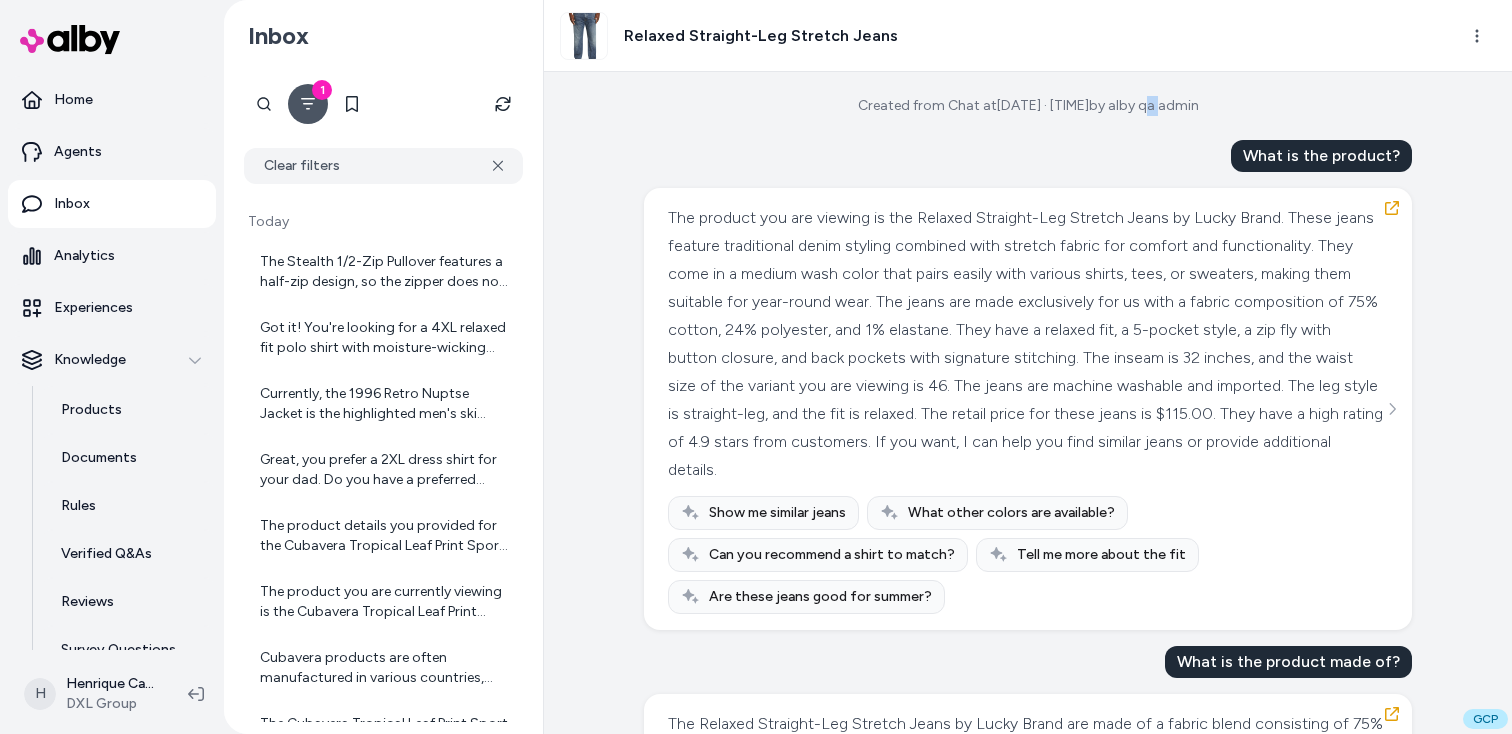click on "Created from Chat at  [DATE] · [TIME]  by [USER]" at bounding box center (1028, 106) 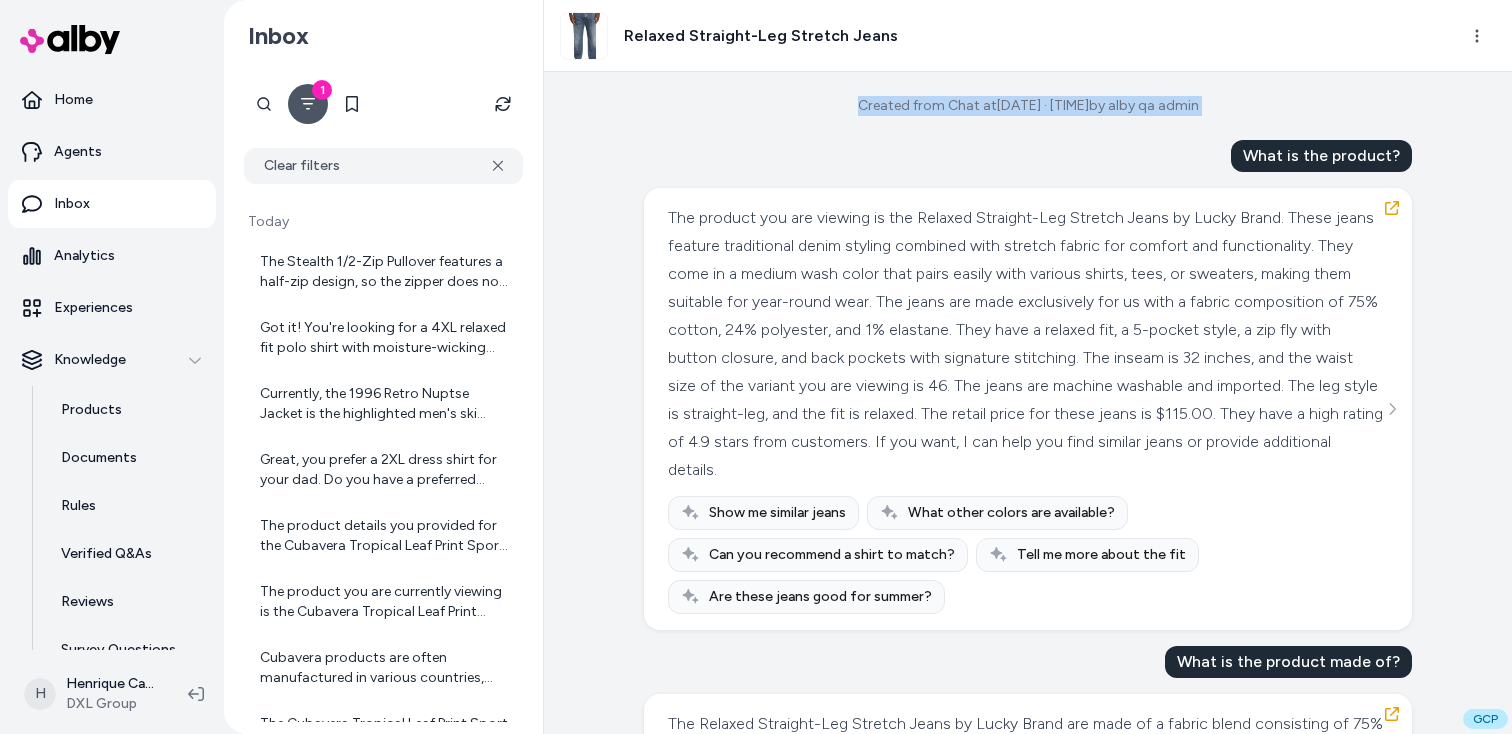 click on "Created from Chat at  [DATE] · [TIME]  by [USER]" at bounding box center [1028, 106] 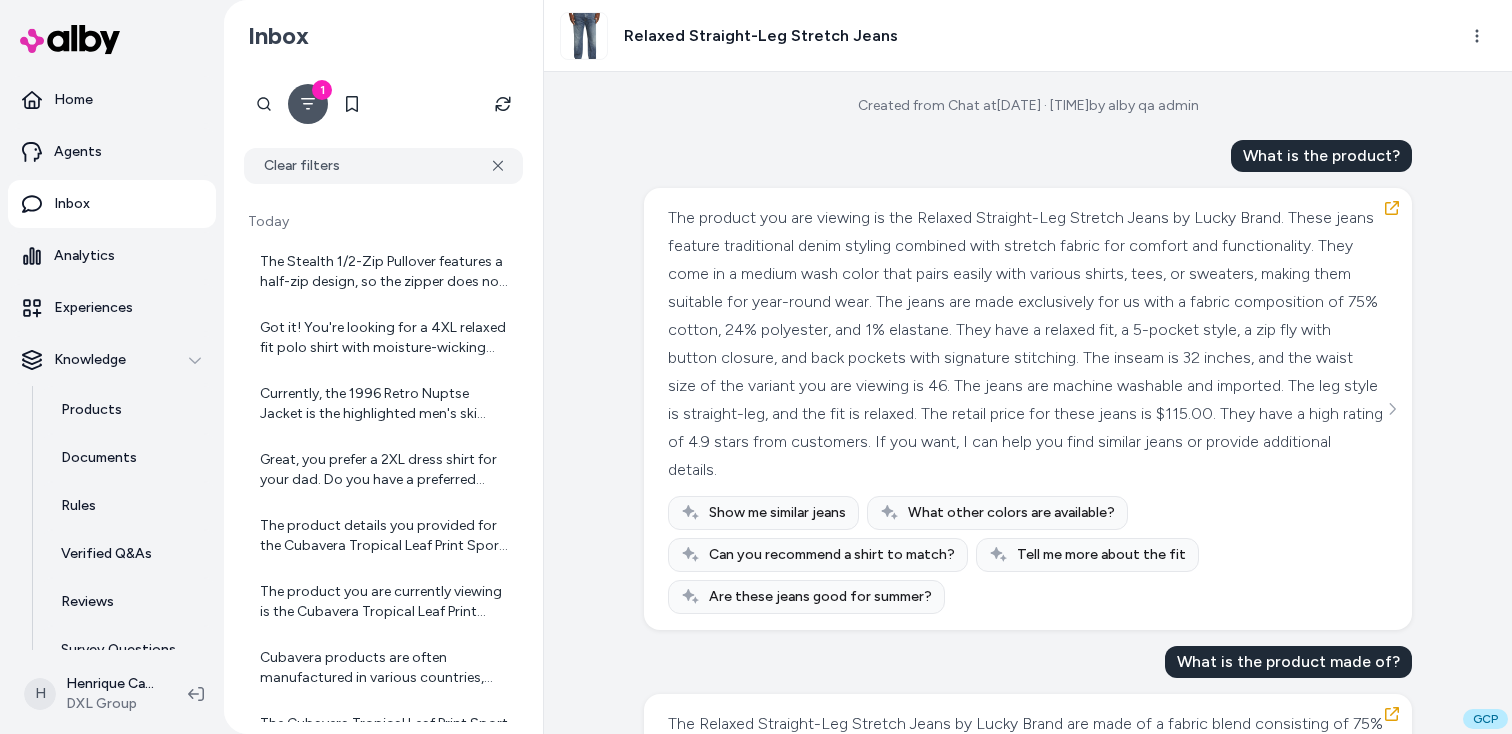 click on "Created from Chat at  [DATE] · [TIME]  by [USER]" at bounding box center (1028, 106) 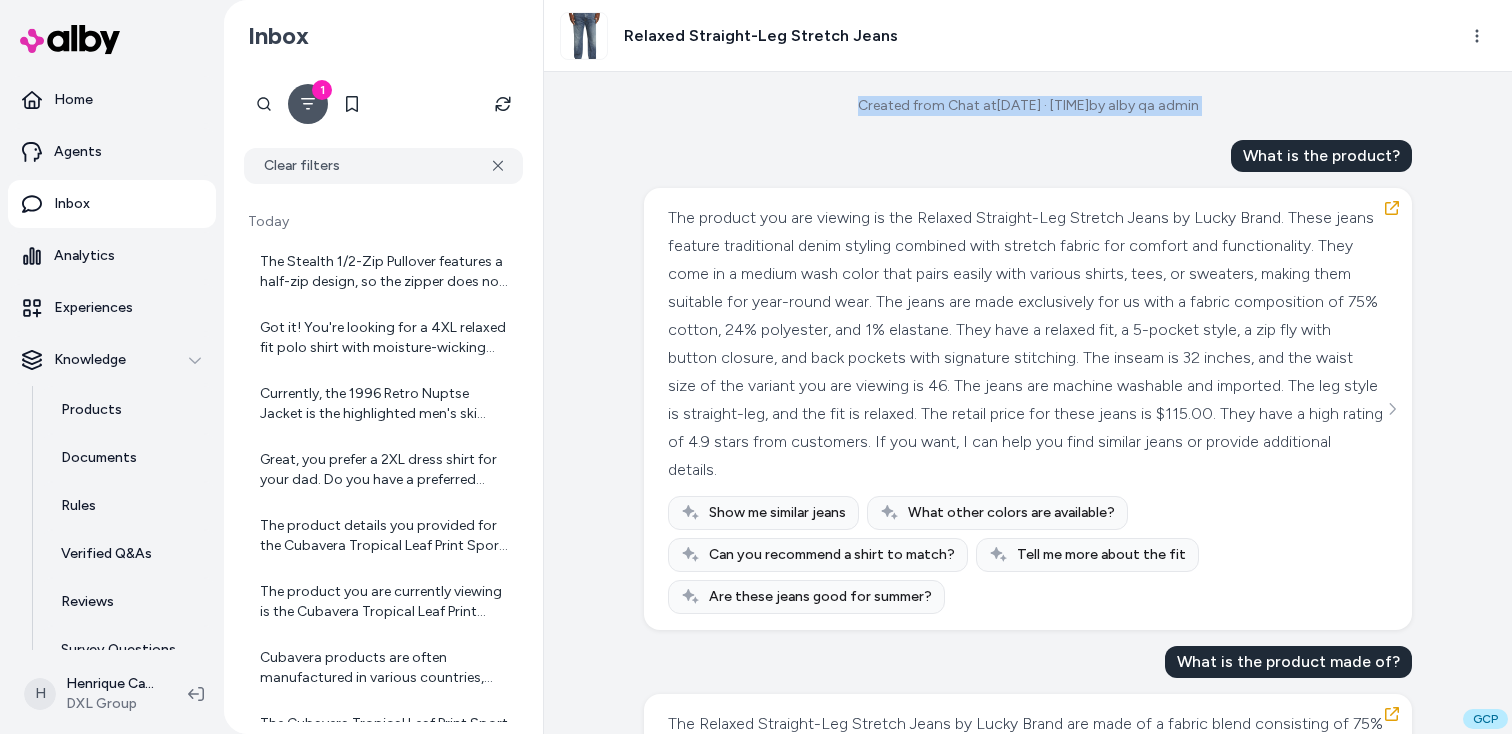 click on "Created from Chat at  [DATE] · [TIME]  by [USER]" at bounding box center [1028, 106] 